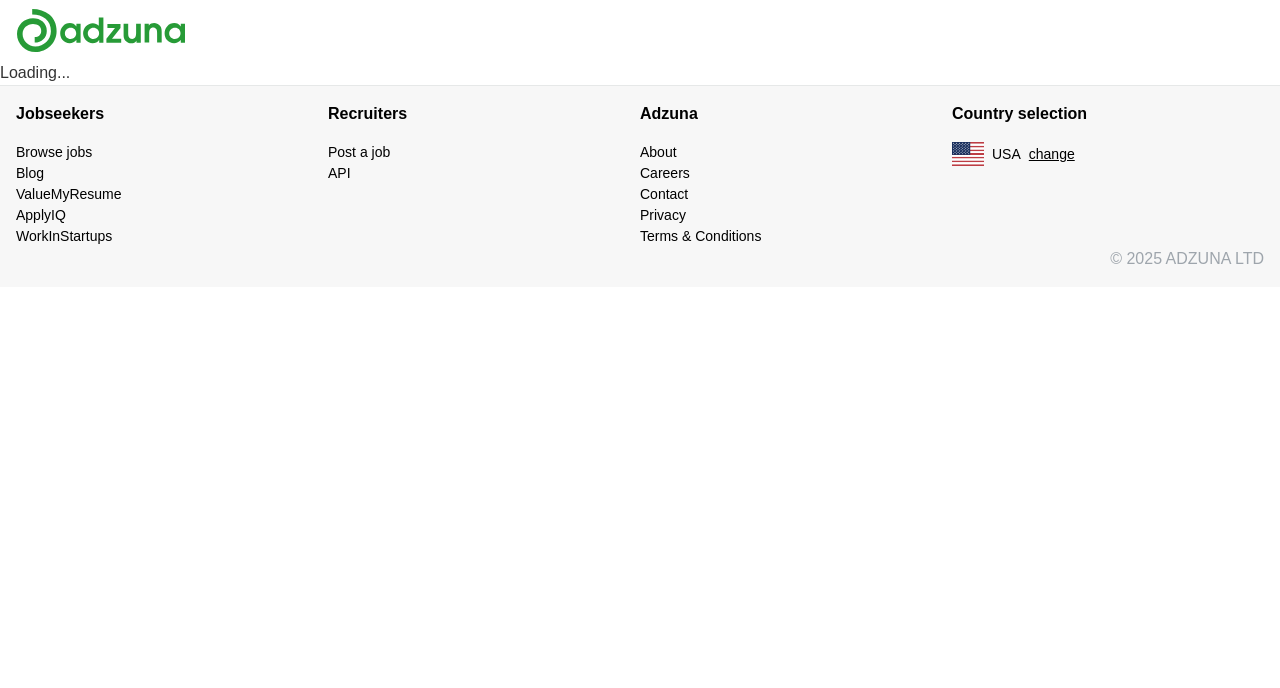scroll, scrollTop: 0, scrollLeft: 0, axis: both 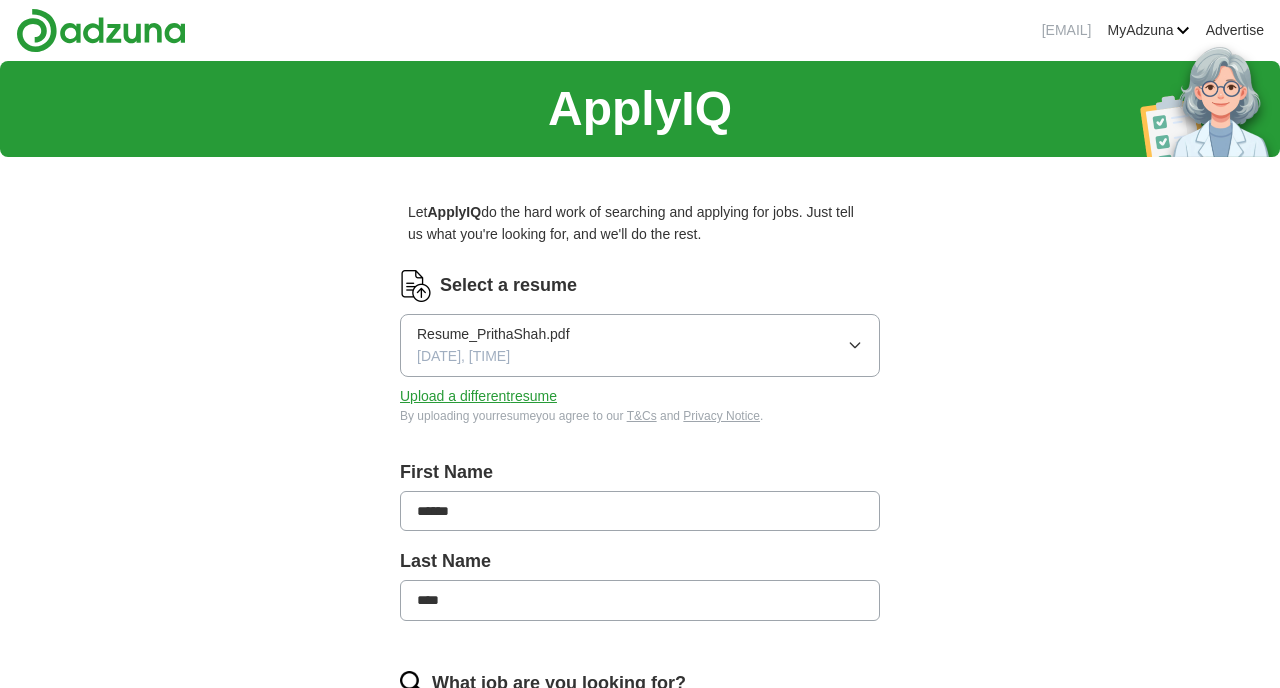 click on "Resume_PrithaShah.pdf" at bounding box center (493, 334) 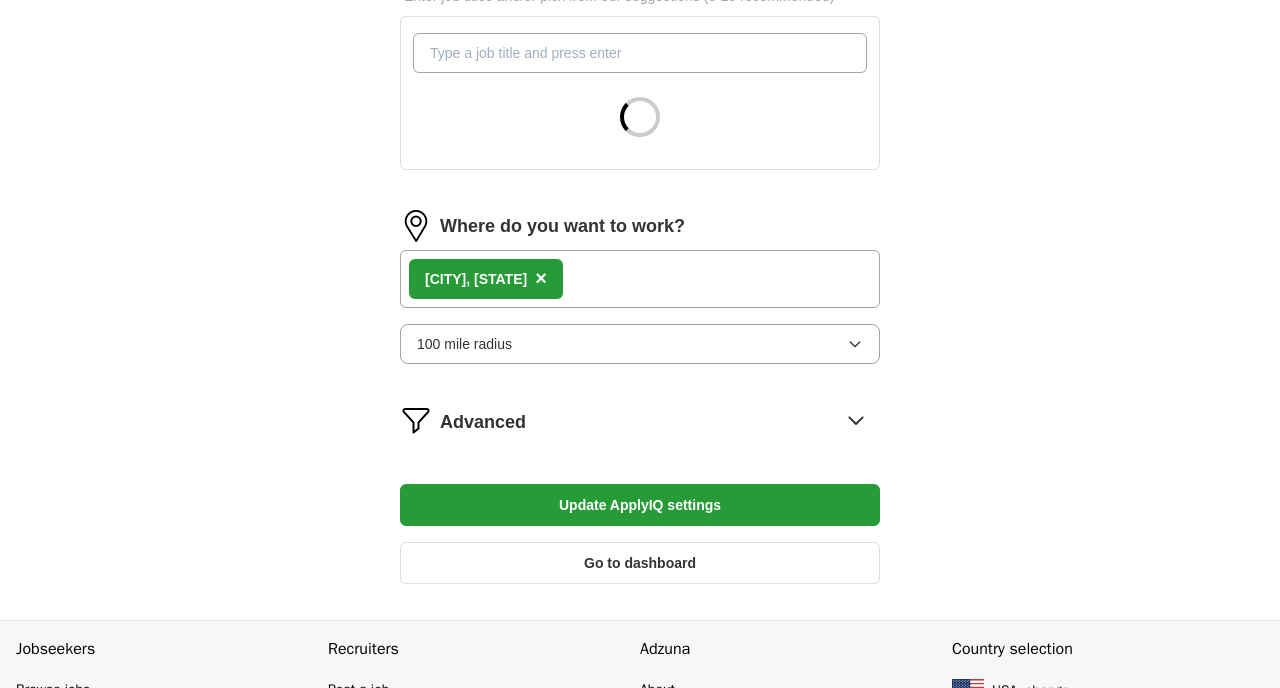 scroll, scrollTop: 721, scrollLeft: 0, axis: vertical 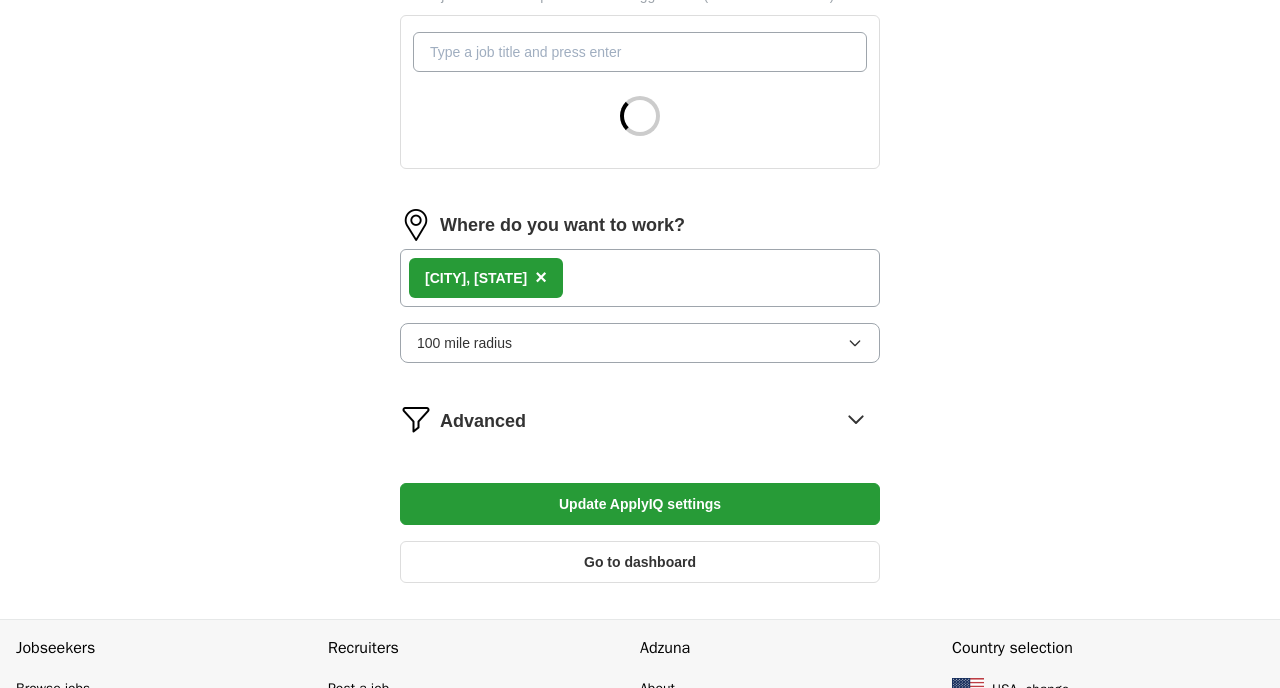 click on "Update ApplyIQ settings" at bounding box center [640, 504] 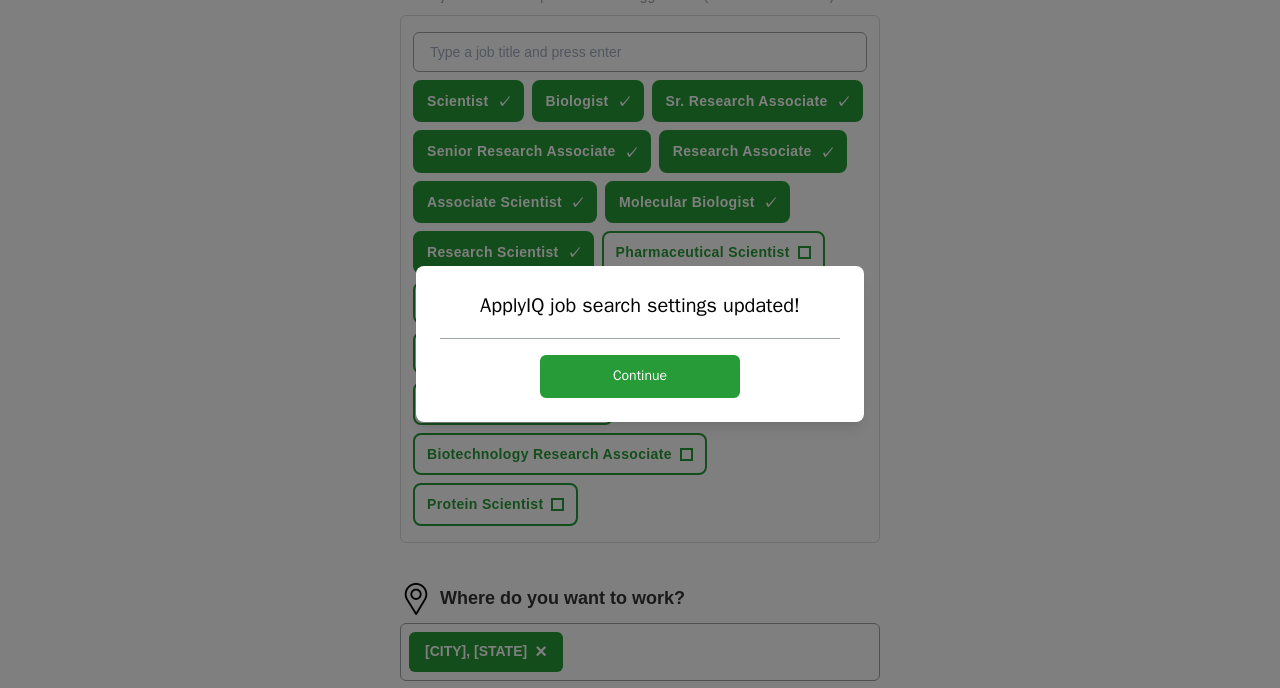 click on "ApplyIQ job search settings updated! Continue" at bounding box center [640, 343] 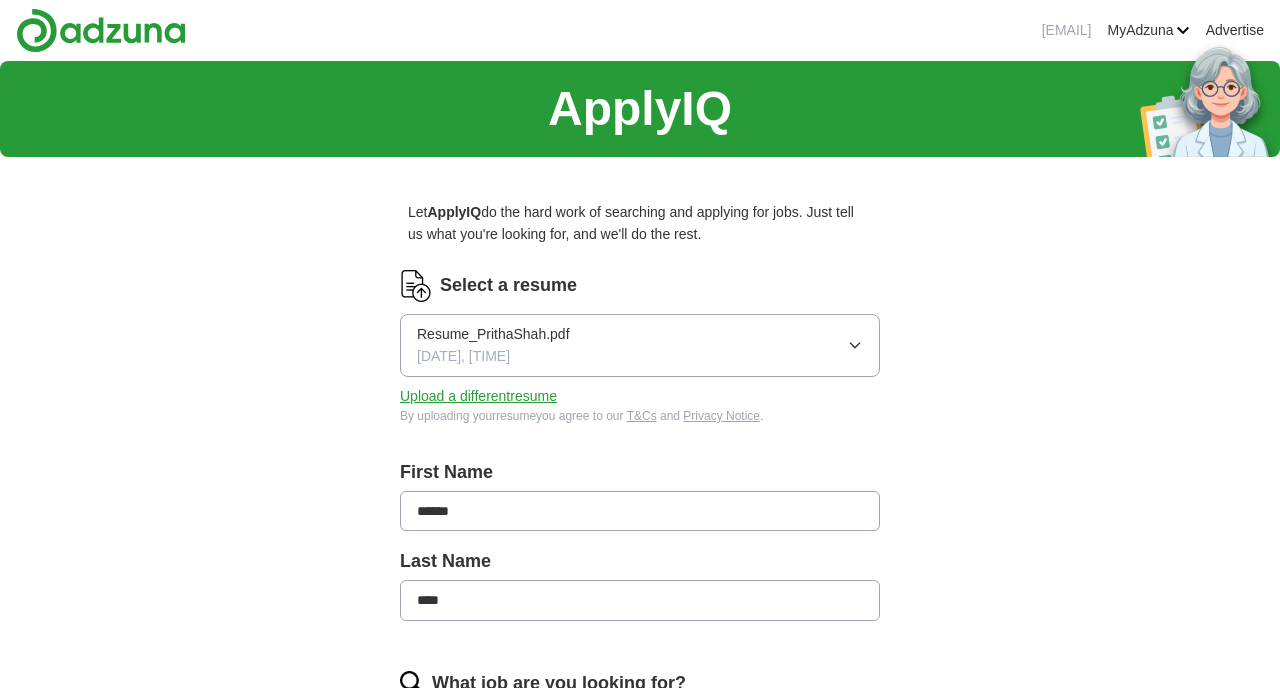 scroll, scrollTop: 0, scrollLeft: 0, axis: both 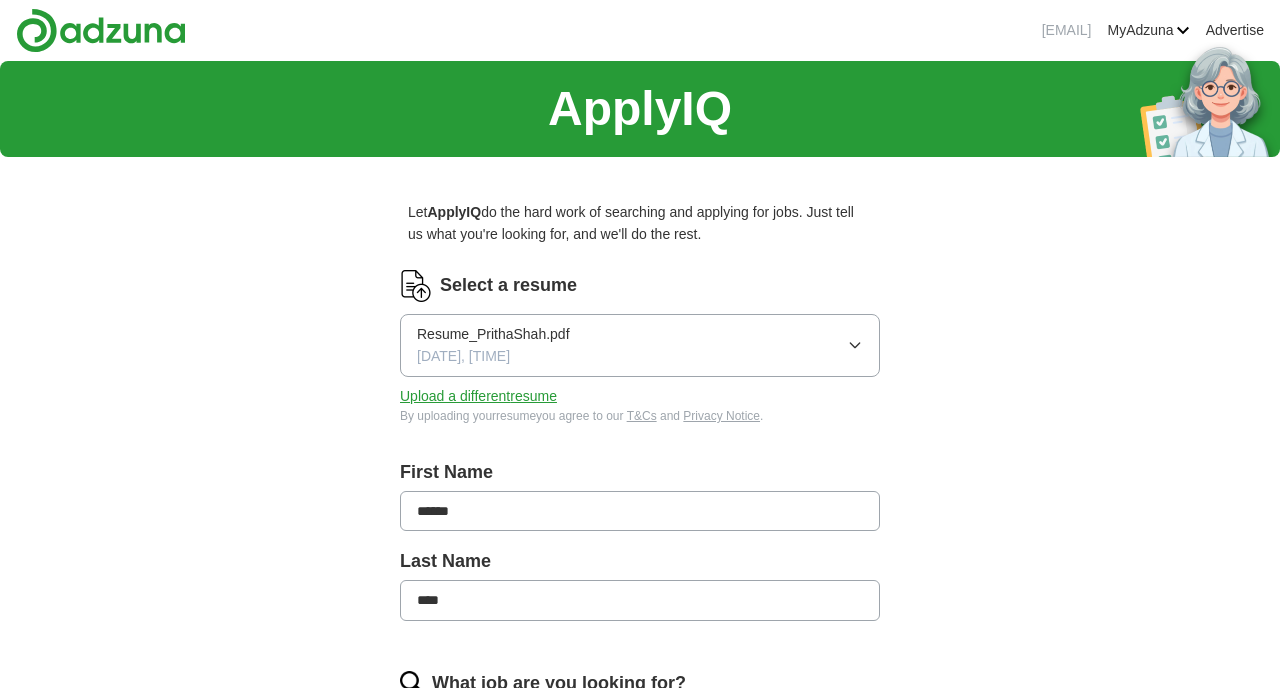 click on "Select a resume" at bounding box center [508, 285] 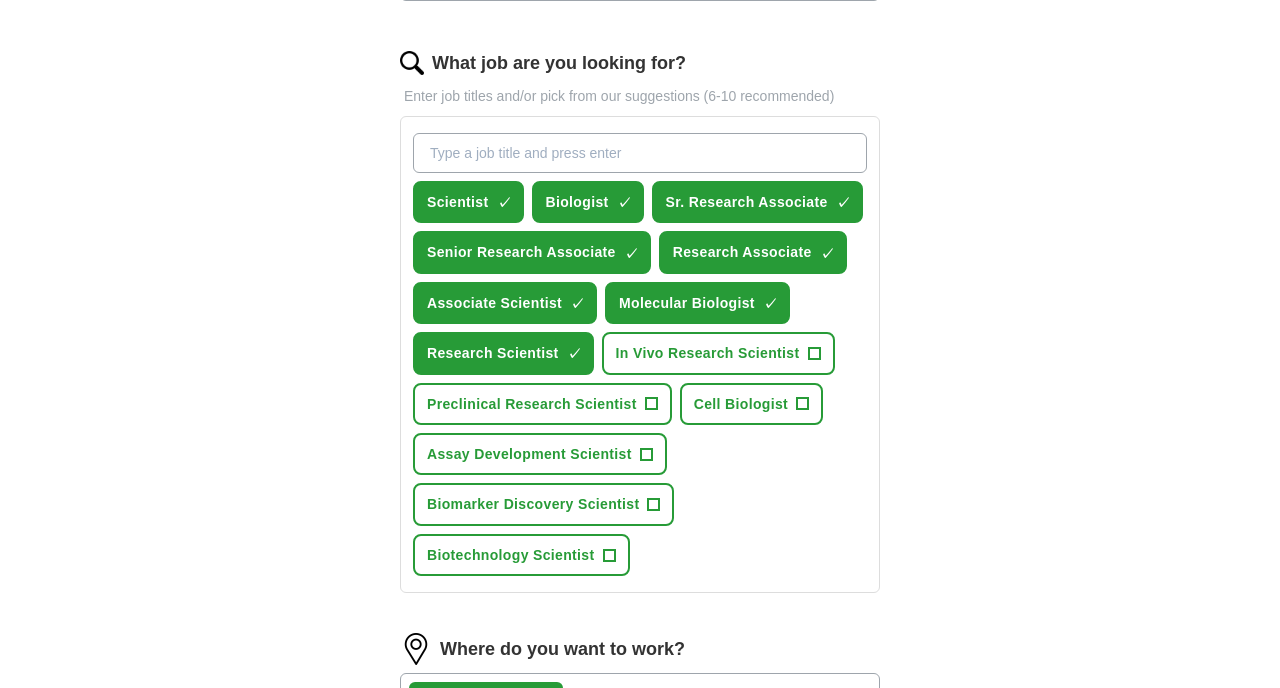 scroll, scrollTop: 628, scrollLeft: 0, axis: vertical 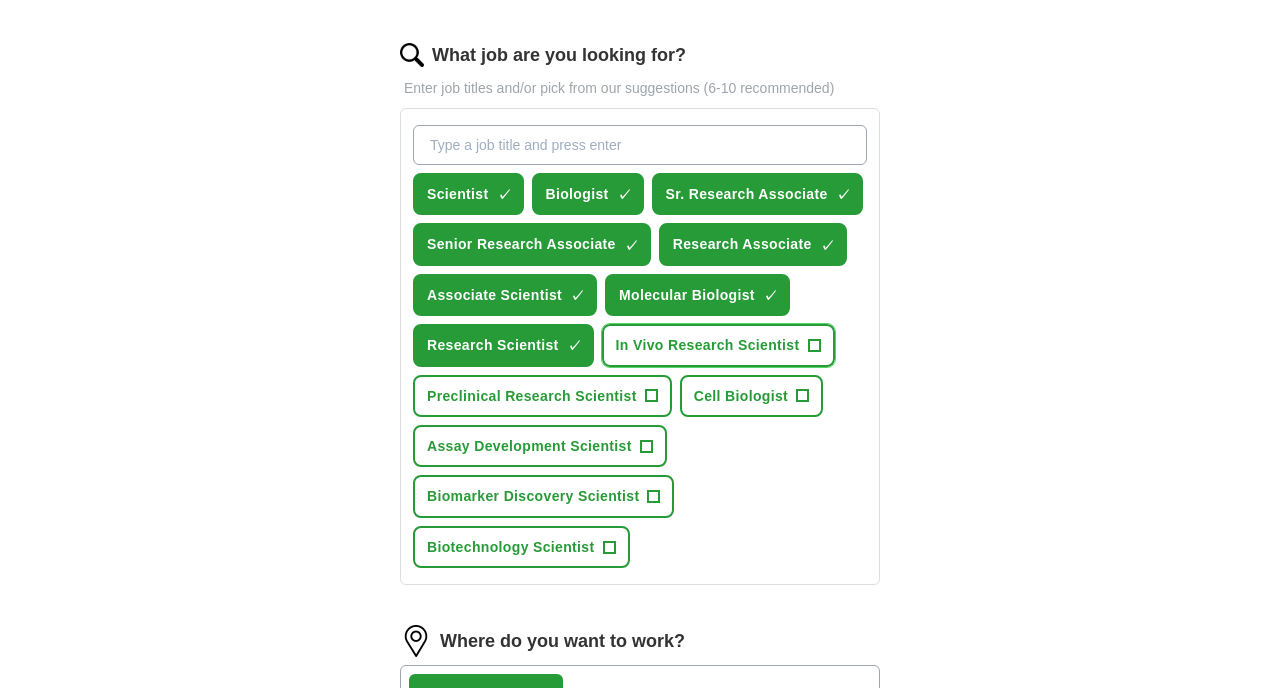 click on "+" at bounding box center [814, 345] 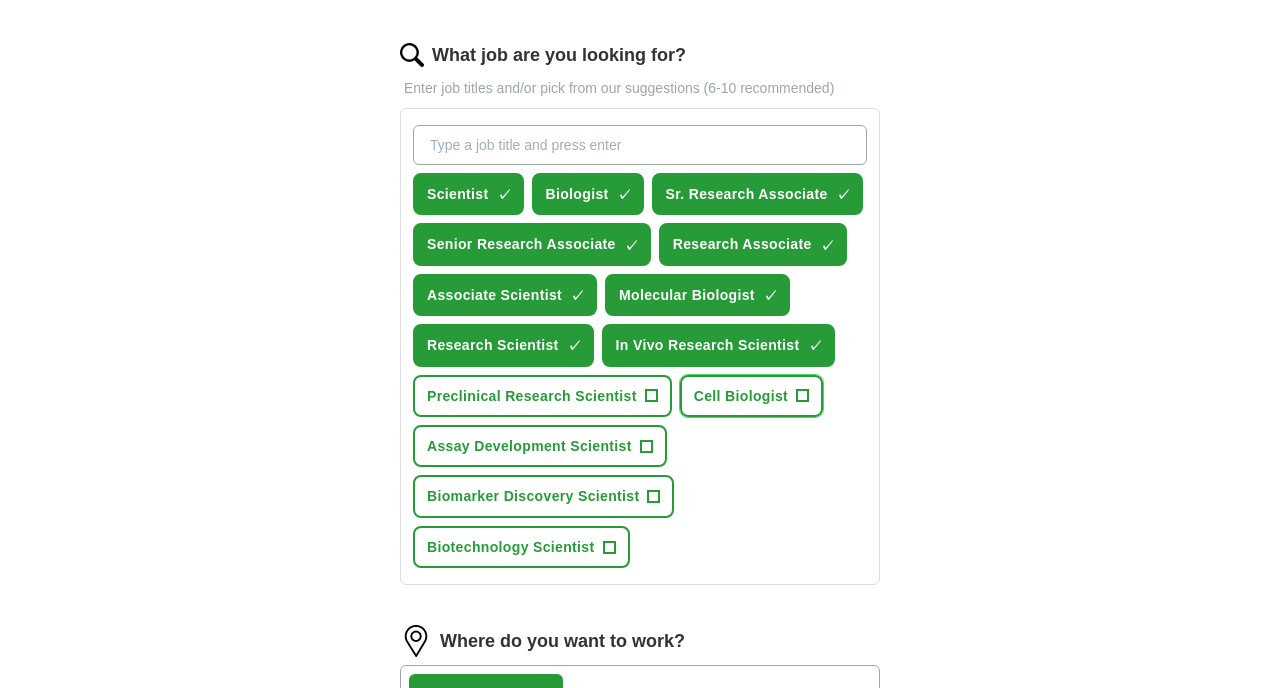 click on "+" at bounding box center [803, 396] 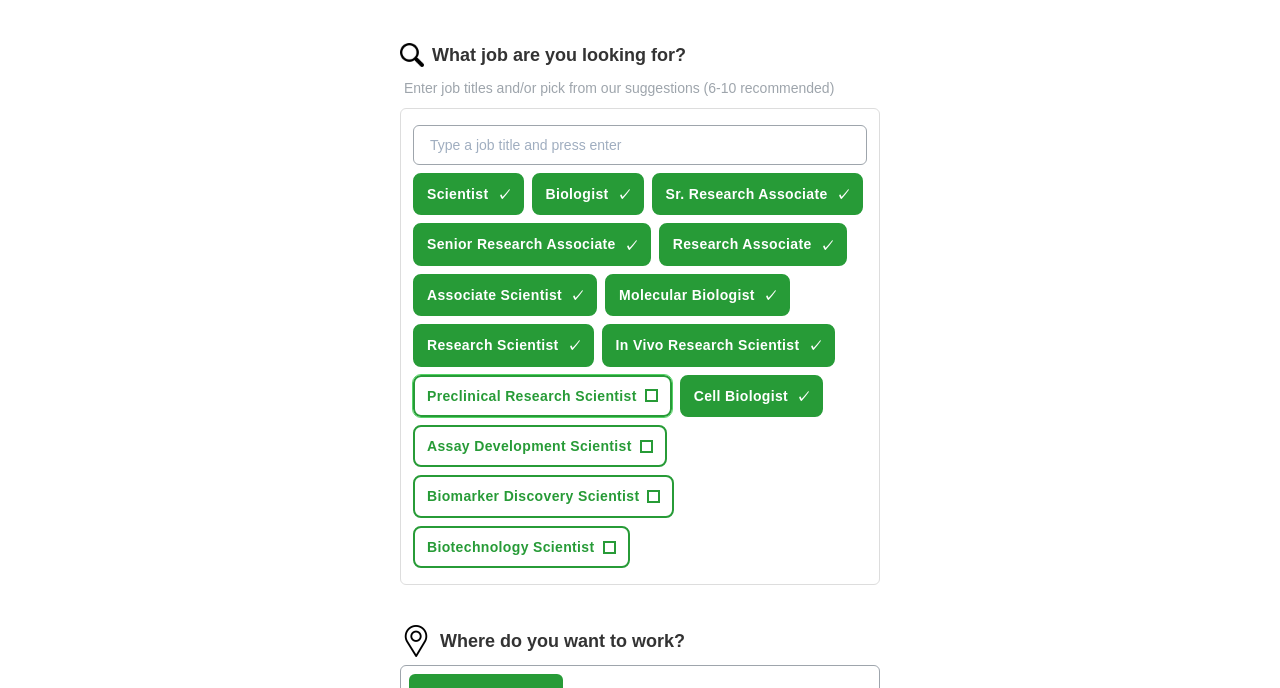 click on "+" at bounding box center [651, 396] 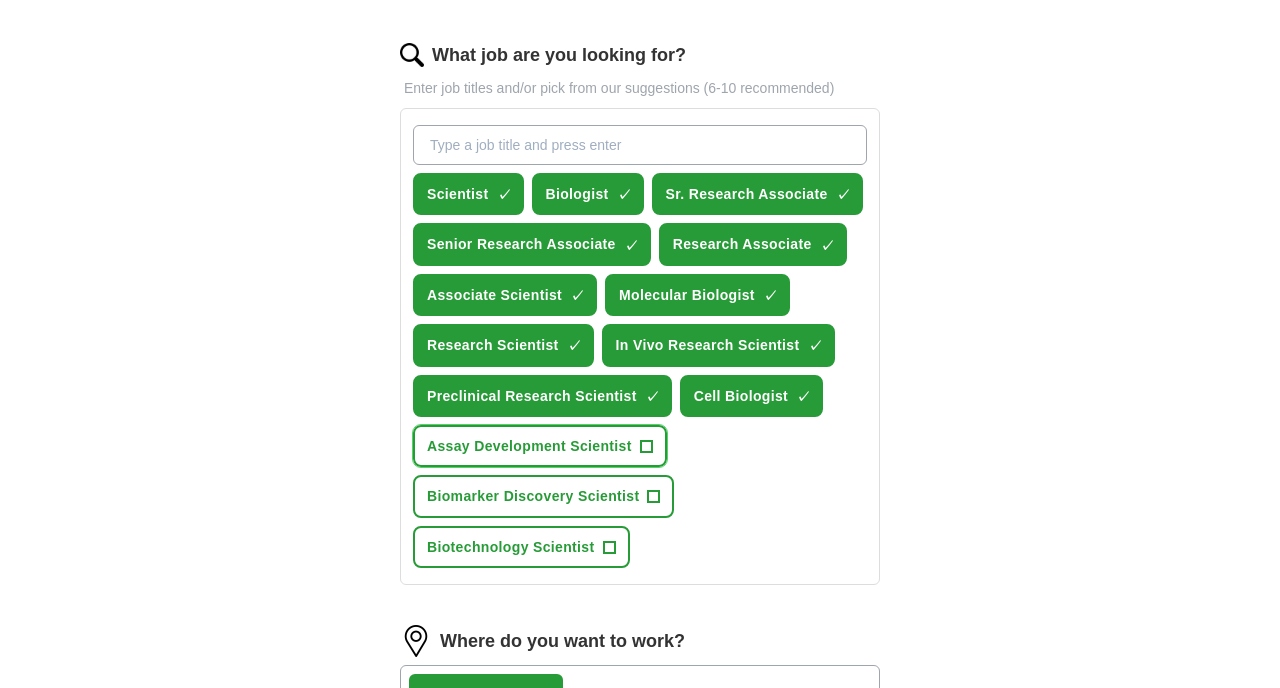 click on "+" at bounding box center (646, 446) 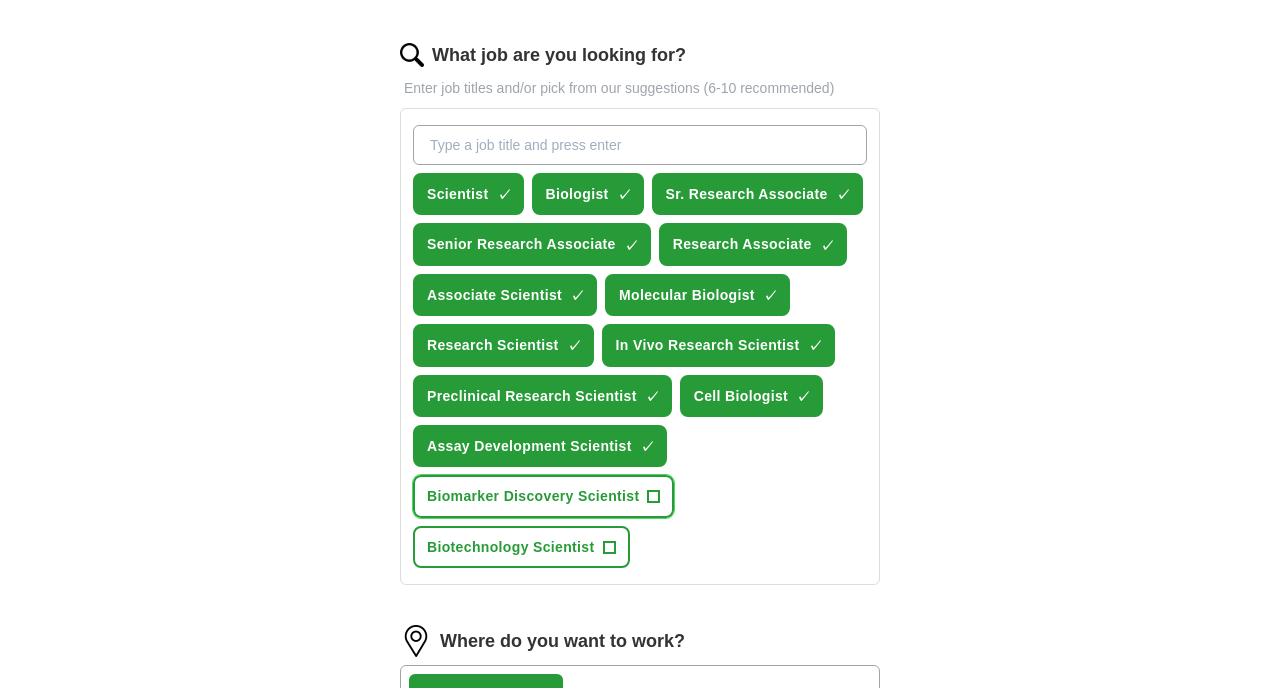 click on "+" at bounding box center [654, 497] 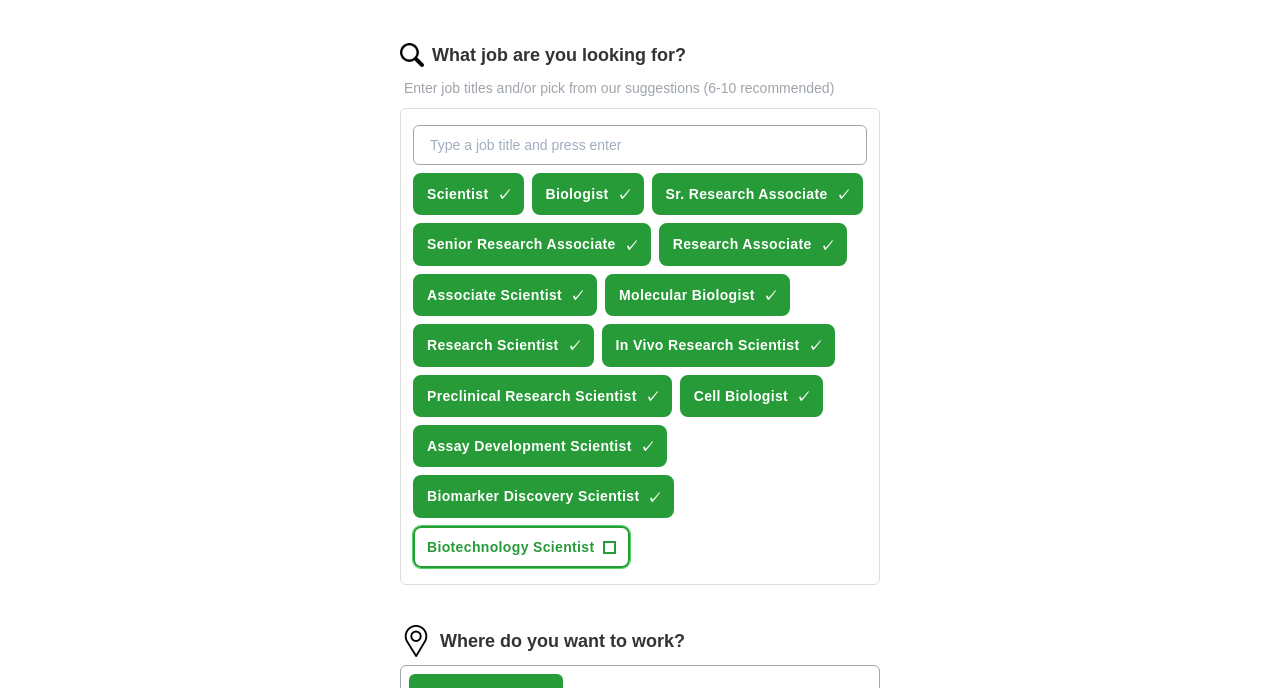 click on "+" at bounding box center (609, 547) 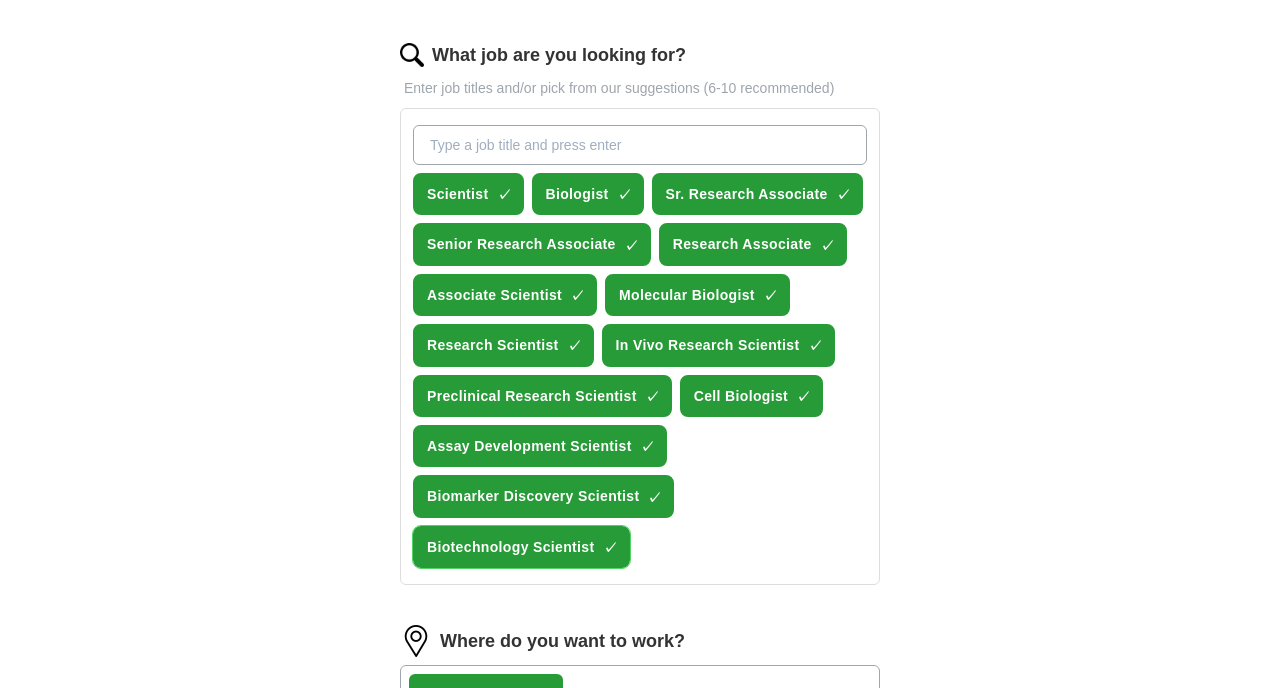 scroll, scrollTop: 1184, scrollLeft: 0, axis: vertical 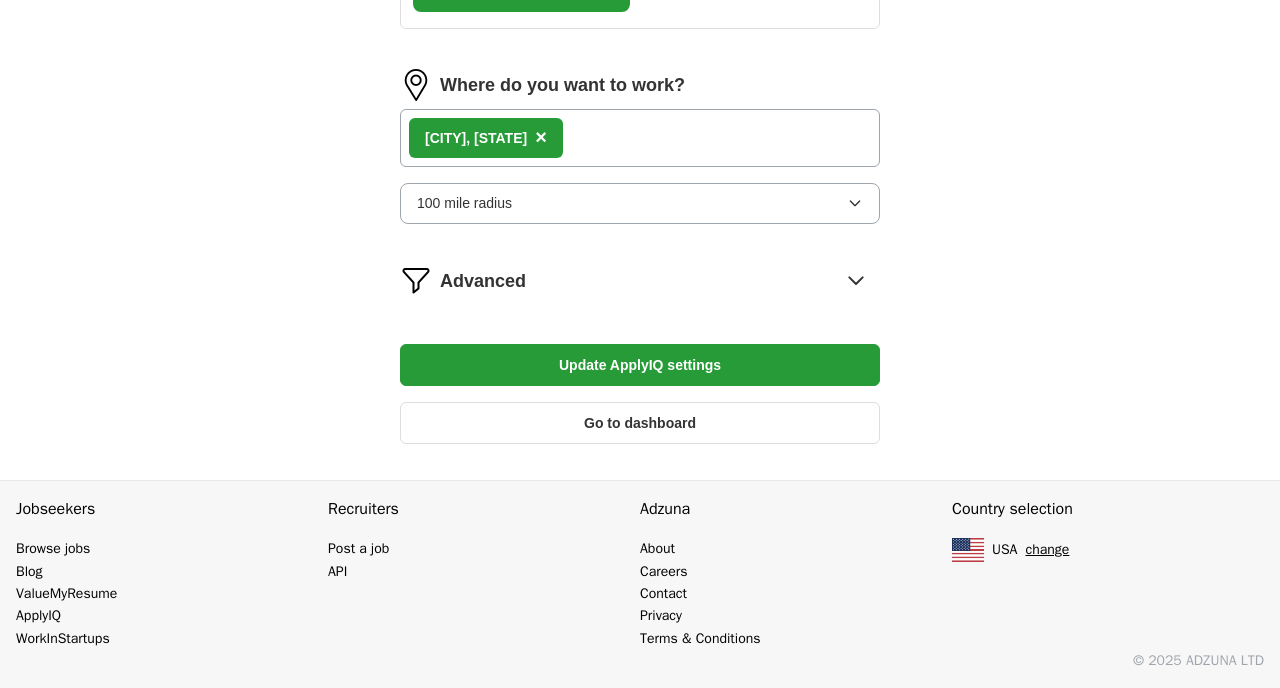 click on "Update ApplyIQ settings" at bounding box center [640, 365] 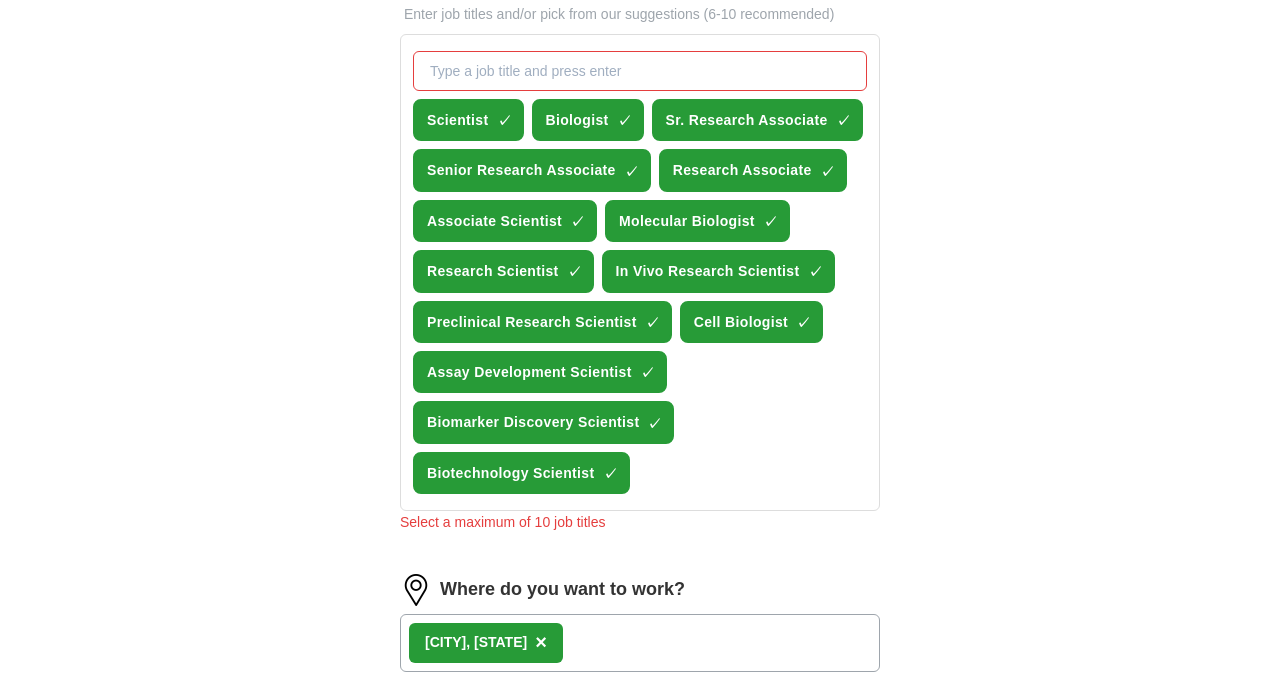 scroll, scrollTop: 699, scrollLeft: 0, axis: vertical 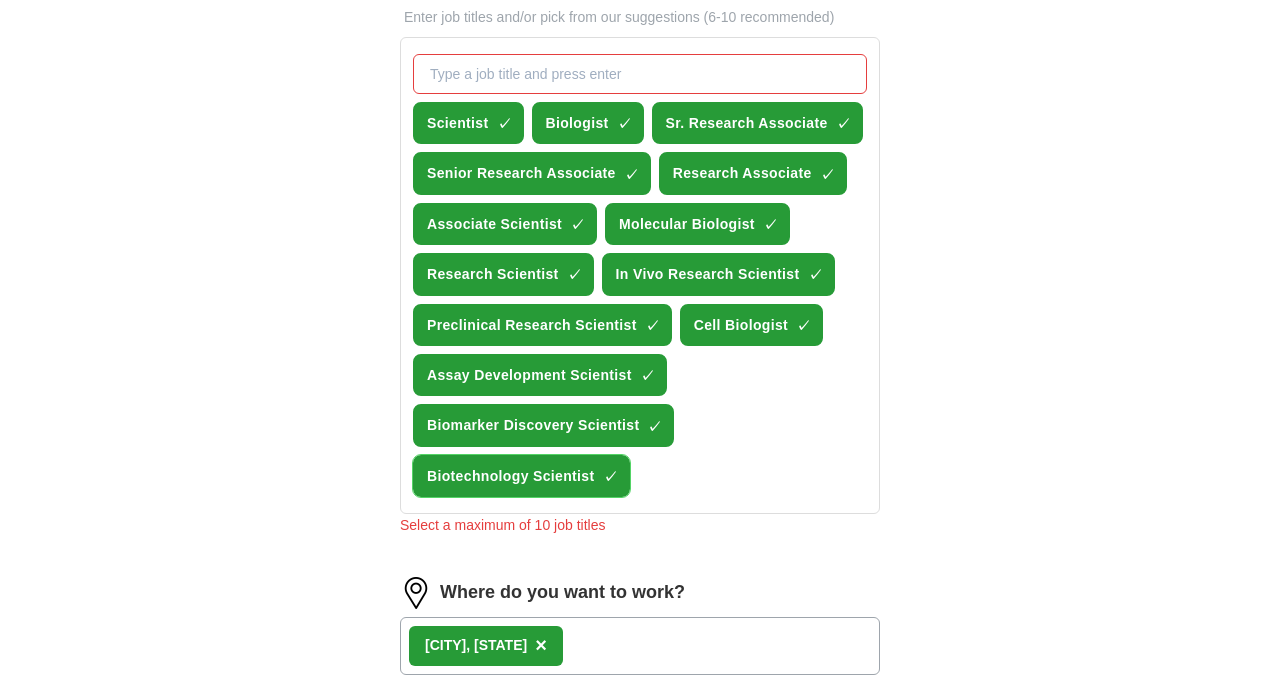 click on "×" at bounding box center (0, 0) 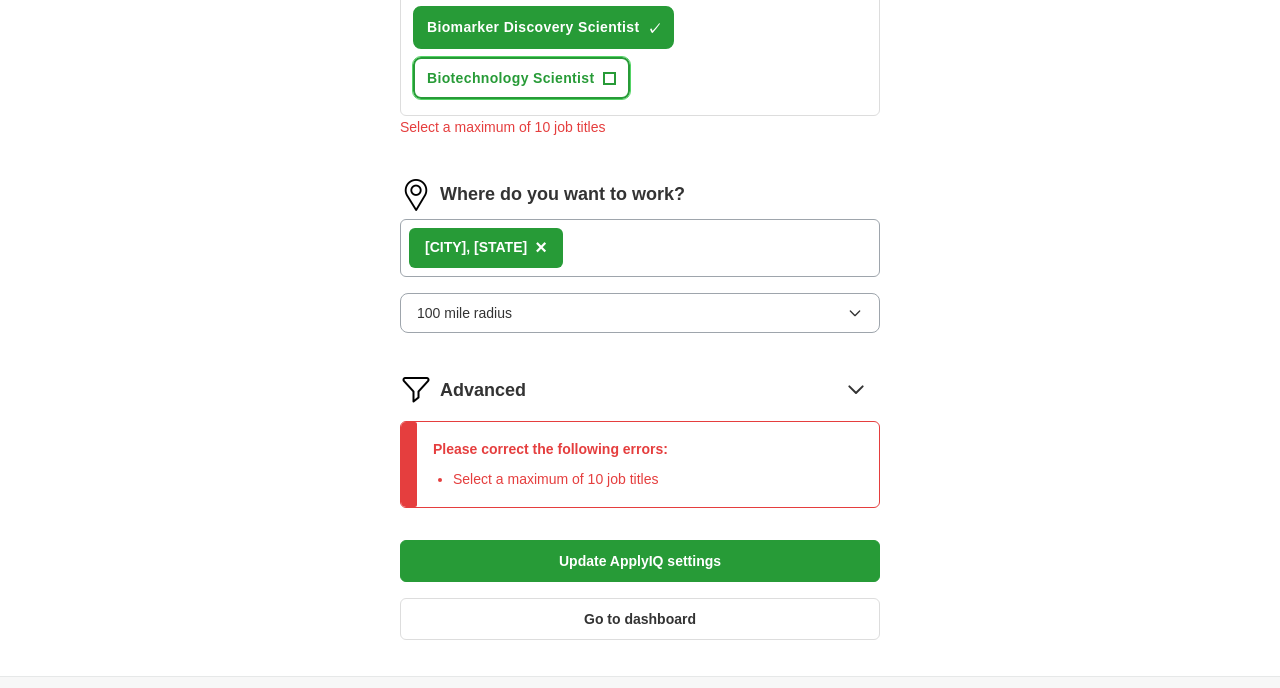 scroll, scrollTop: 1294, scrollLeft: 0, axis: vertical 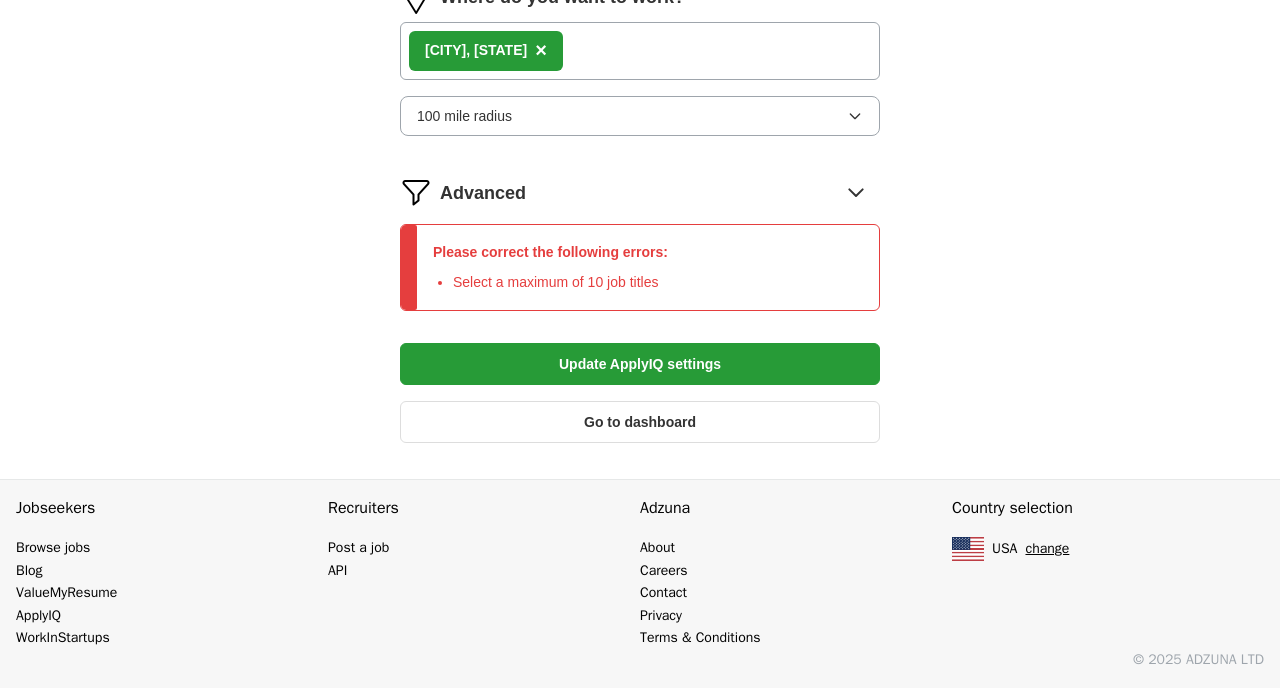 click on "Update ApplyIQ settings" at bounding box center (640, 364) 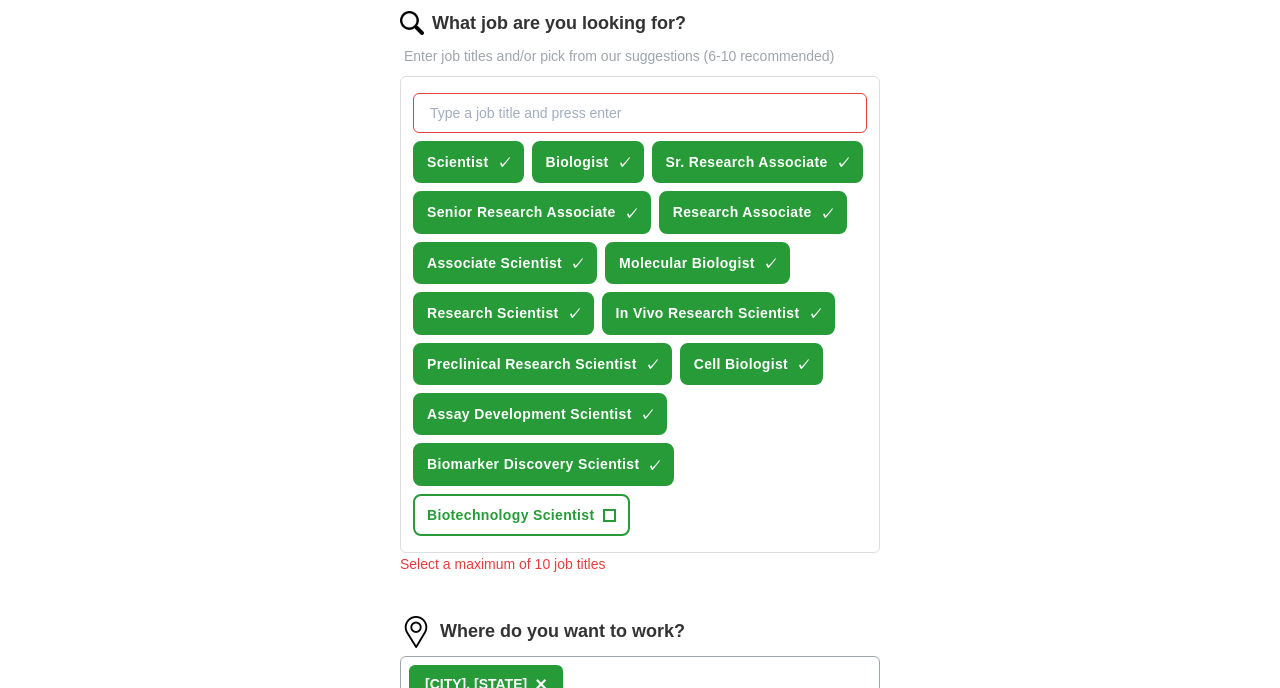 scroll, scrollTop: 727, scrollLeft: 0, axis: vertical 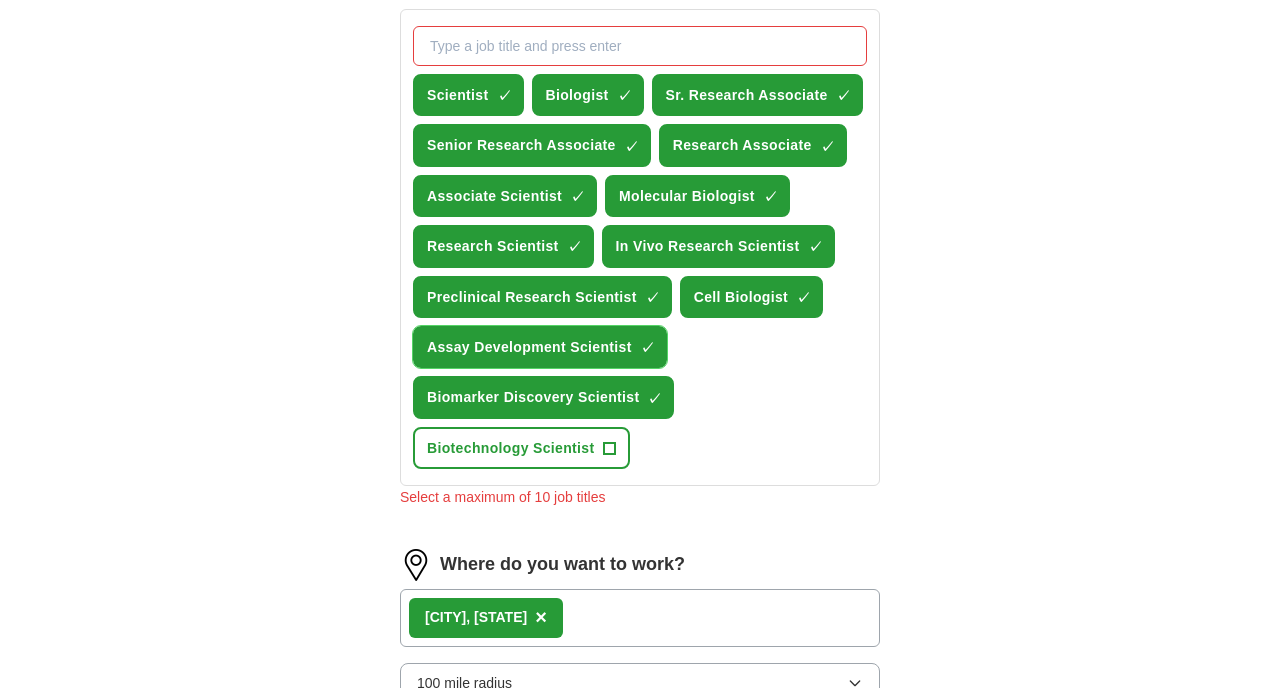 click on "Assay Development Scientist" at bounding box center (529, 347) 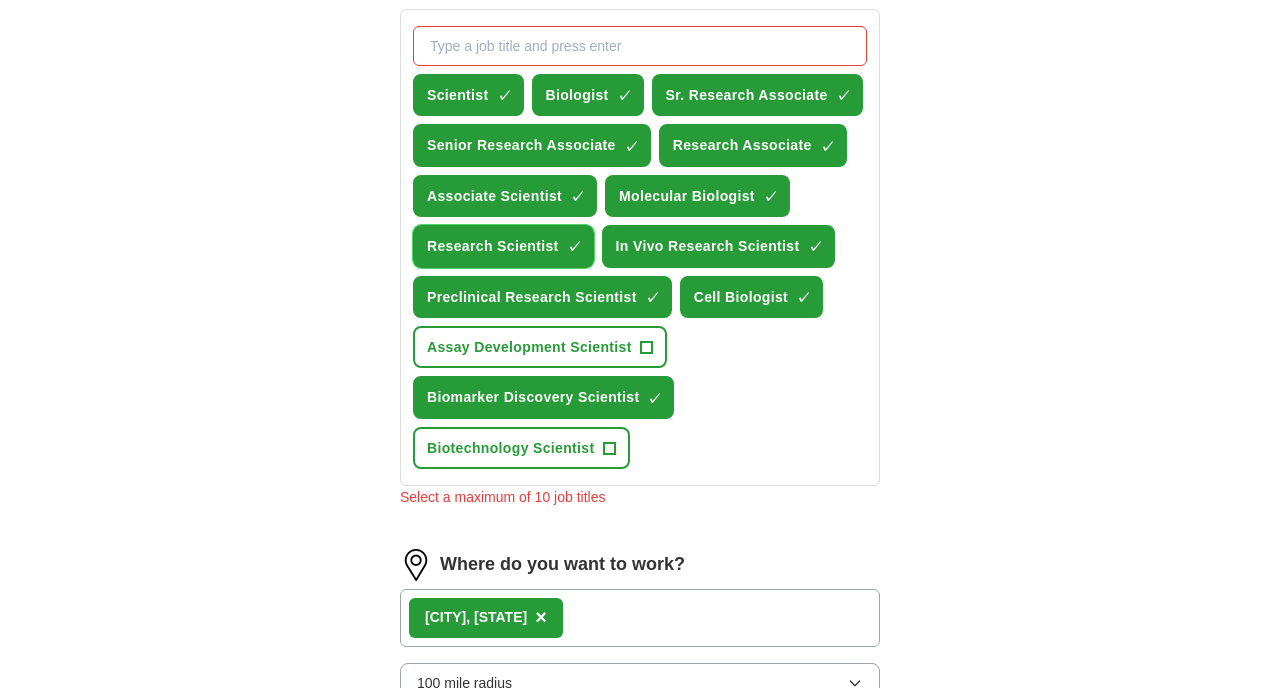 click on "×" at bounding box center (0, 0) 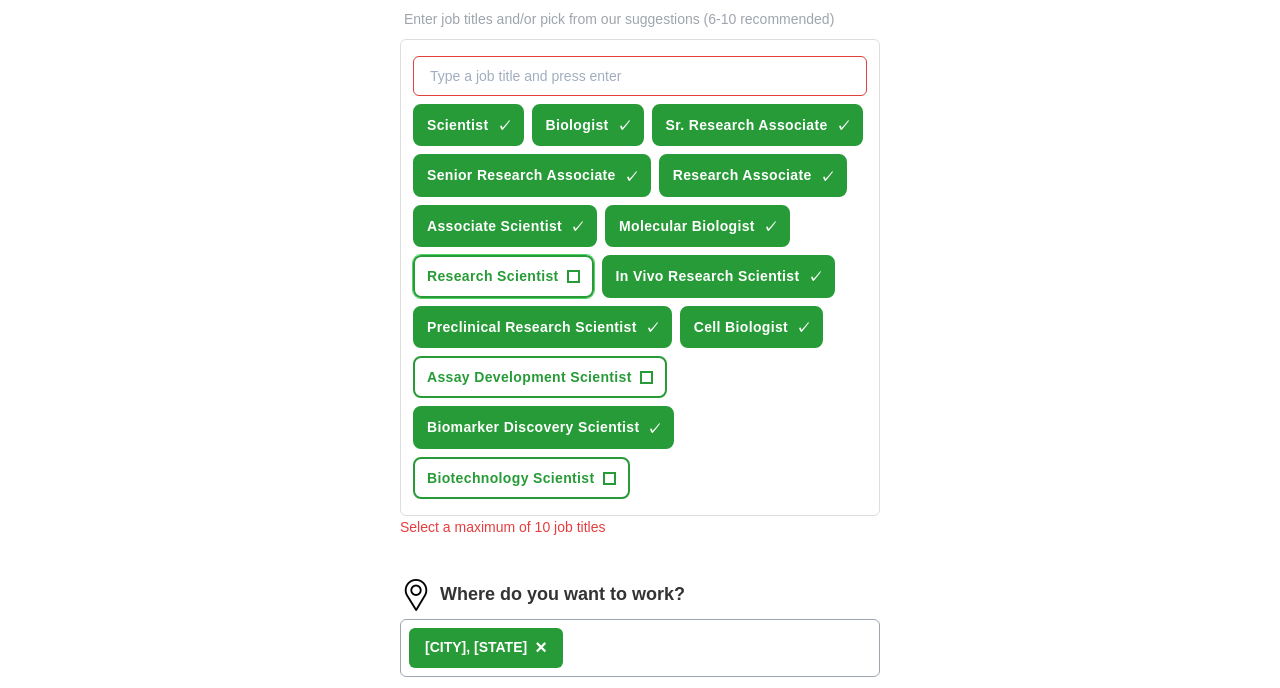 scroll, scrollTop: 691, scrollLeft: 0, axis: vertical 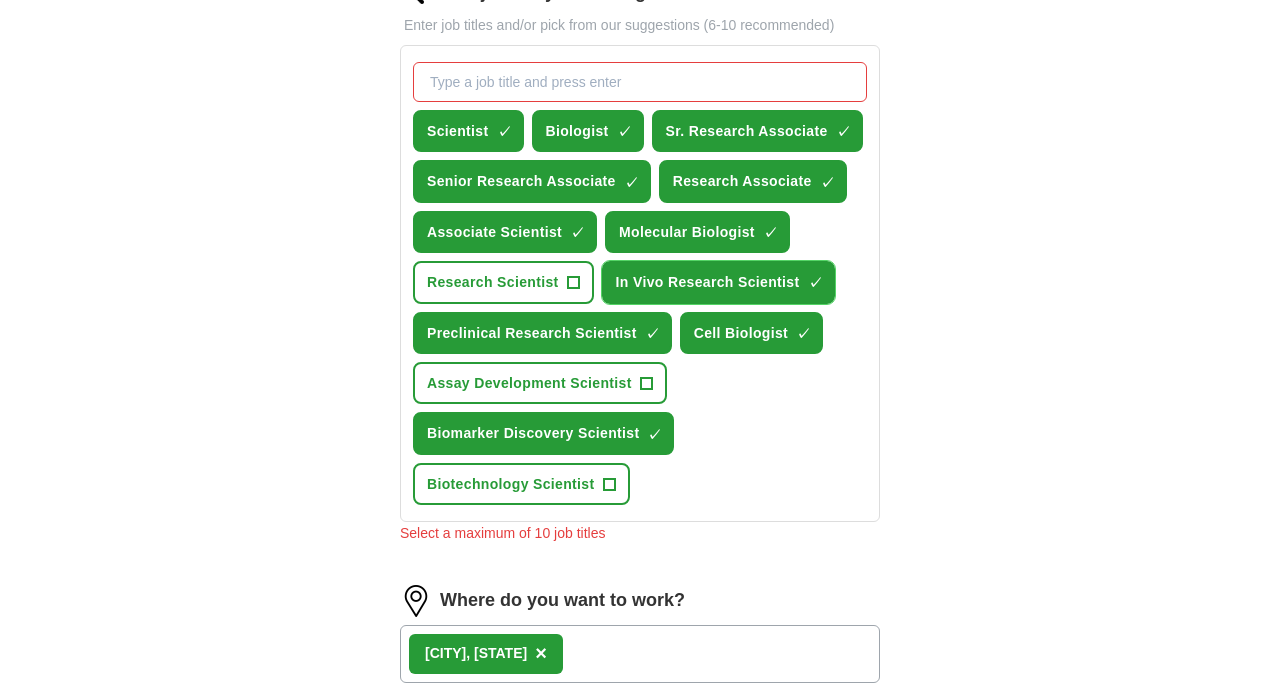 click on "×" at bounding box center [0, 0] 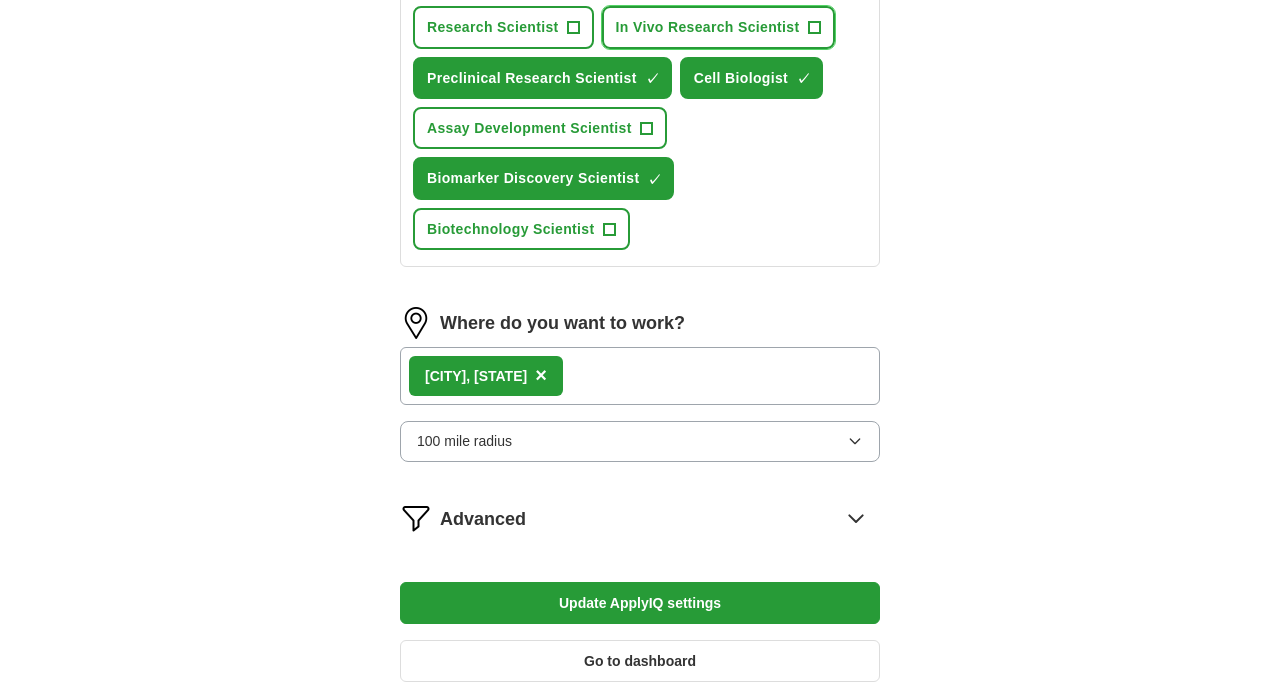 scroll, scrollTop: 1184, scrollLeft: 0, axis: vertical 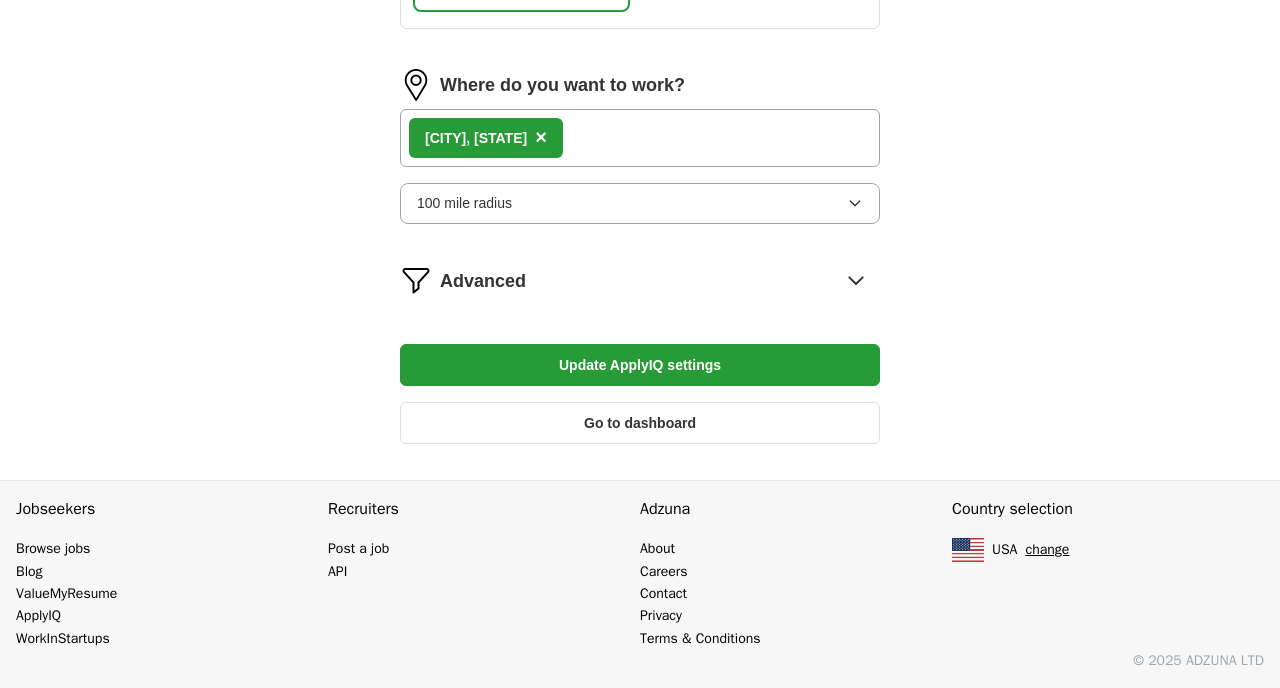 click on "Update ApplyIQ settings" at bounding box center [640, 365] 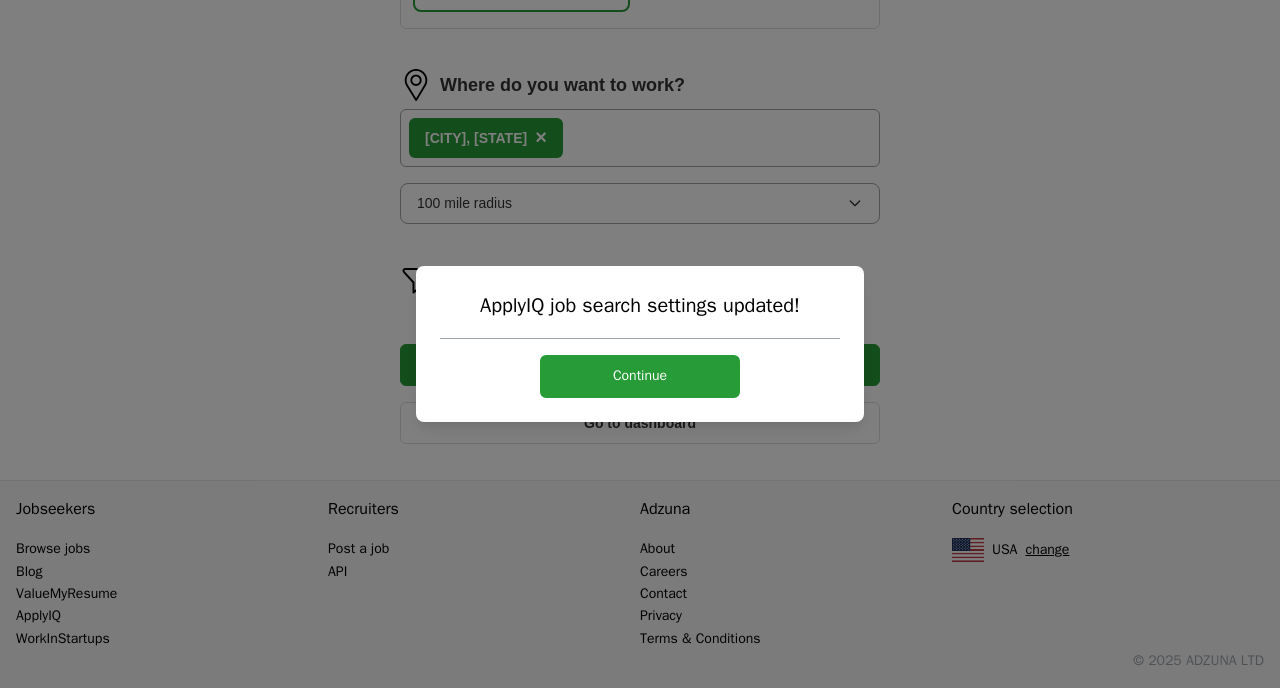 click on "Continue" at bounding box center (640, 376) 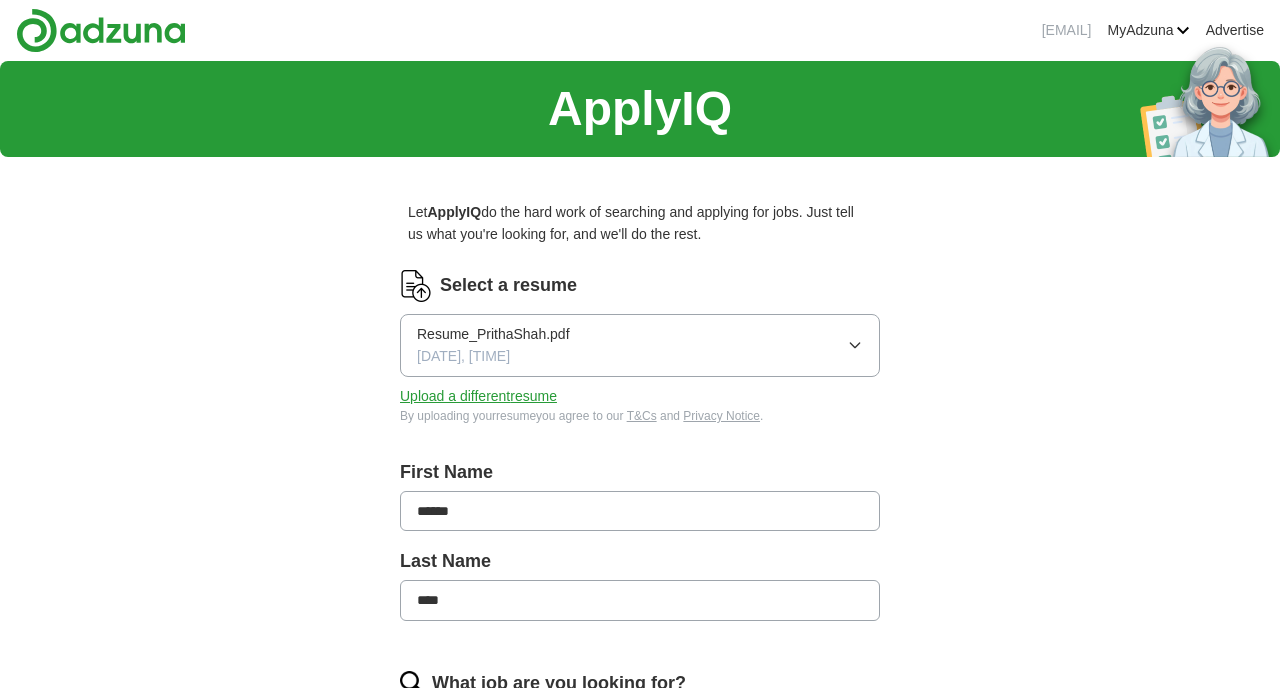 scroll, scrollTop: 585, scrollLeft: 0, axis: vertical 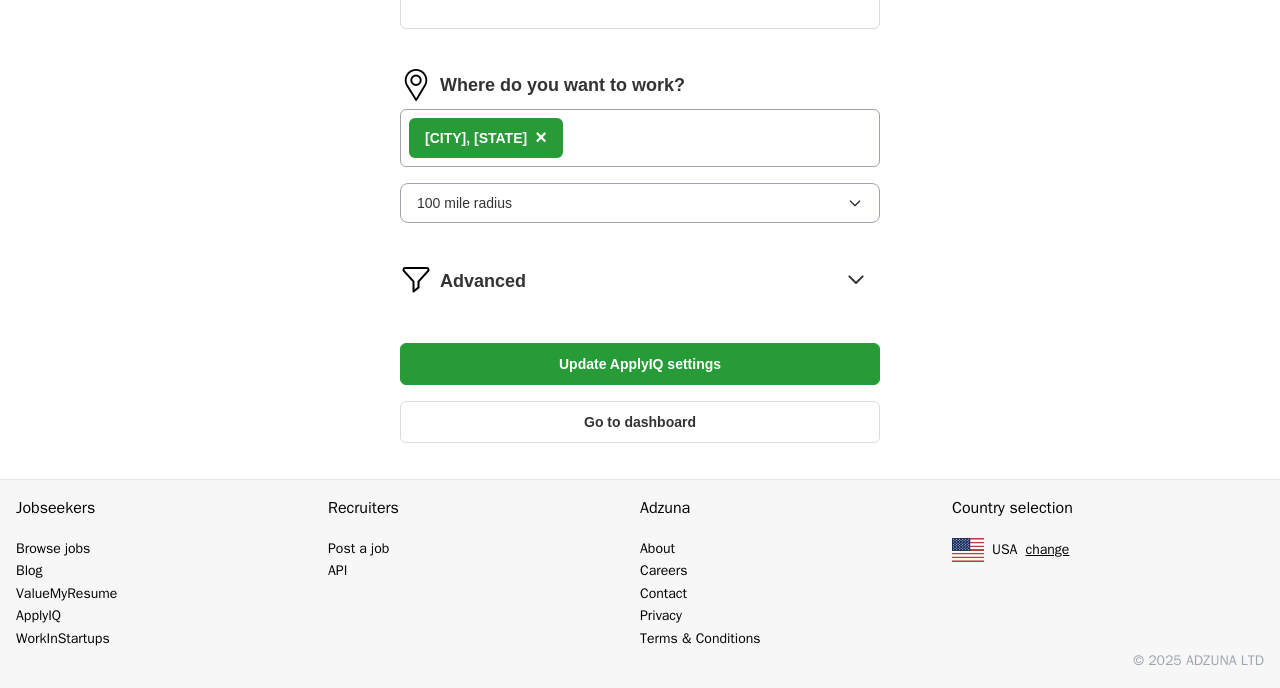 click on "[CITY], [STATE] ×" at bounding box center (640, 138) 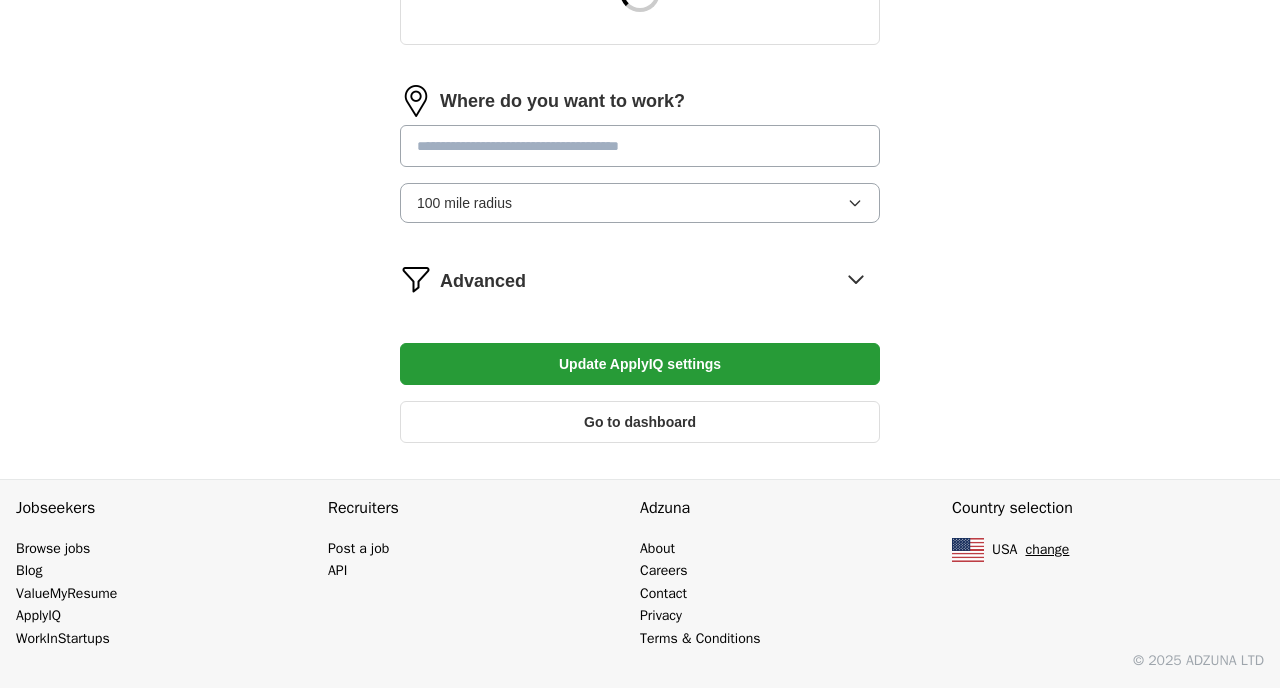 scroll, scrollTop: 845, scrollLeft: 0, axis: vertical 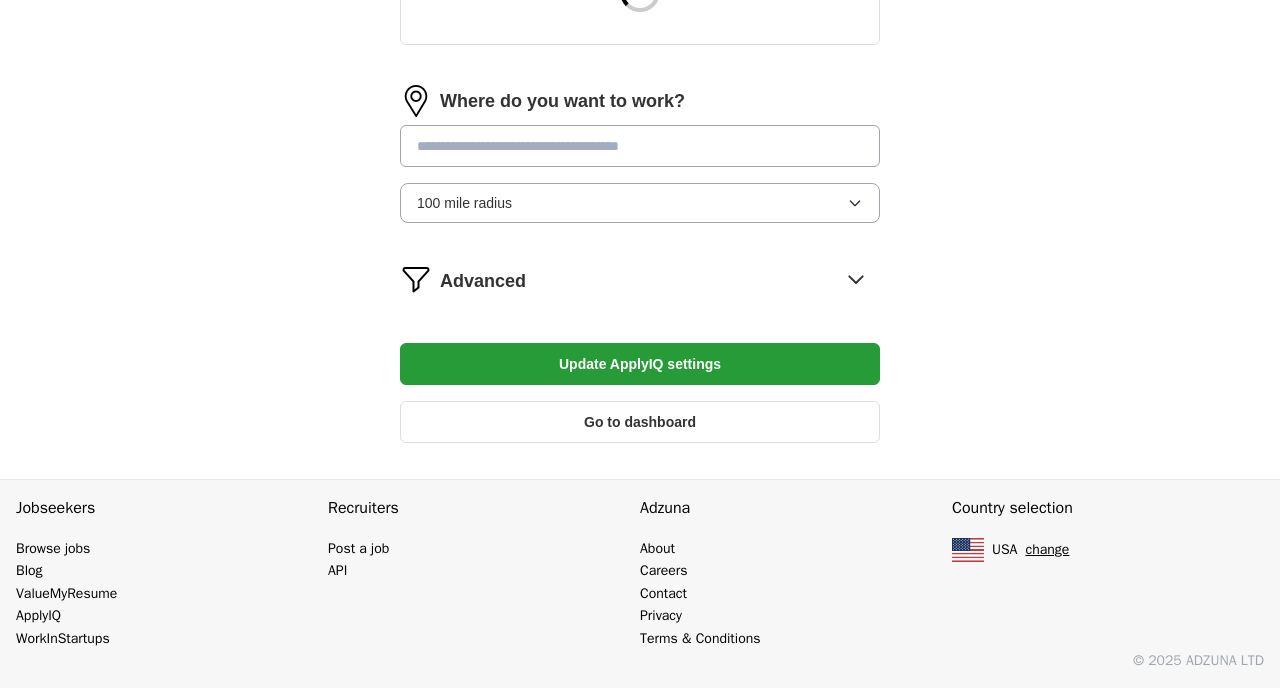 click at bounding box center [640, 146] 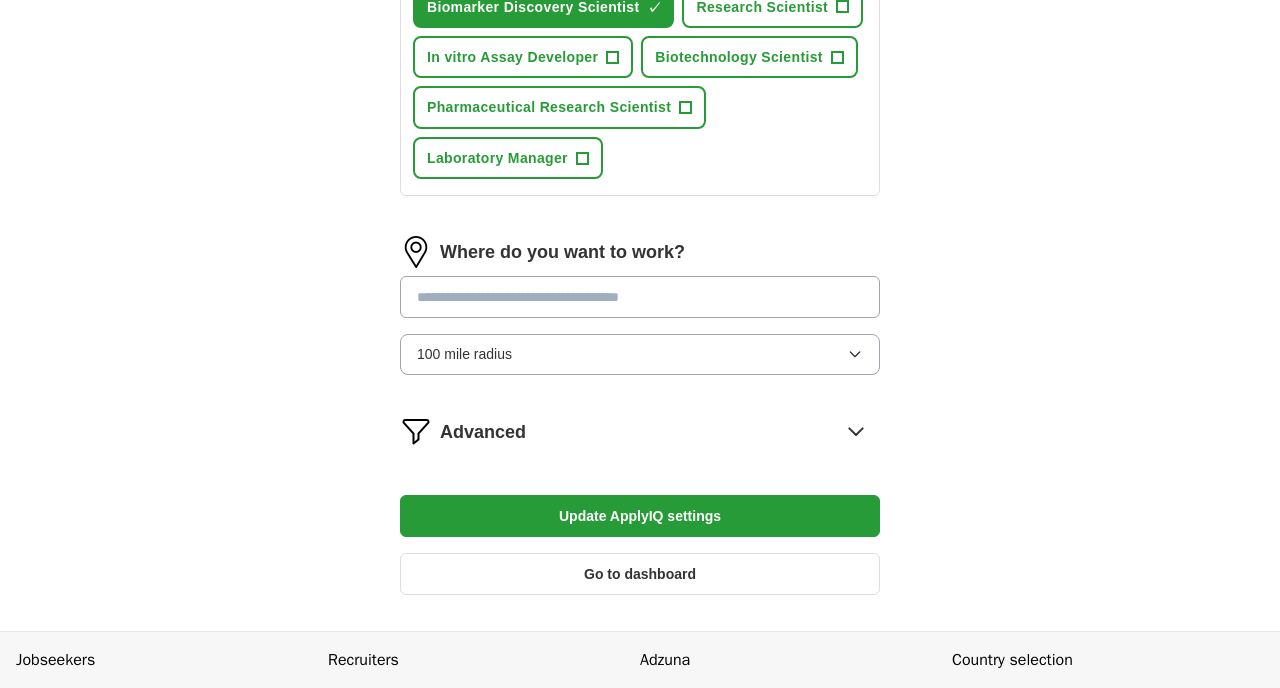 scroll, scrollTop: 1168, scrollLeft: 0, axis: vertical 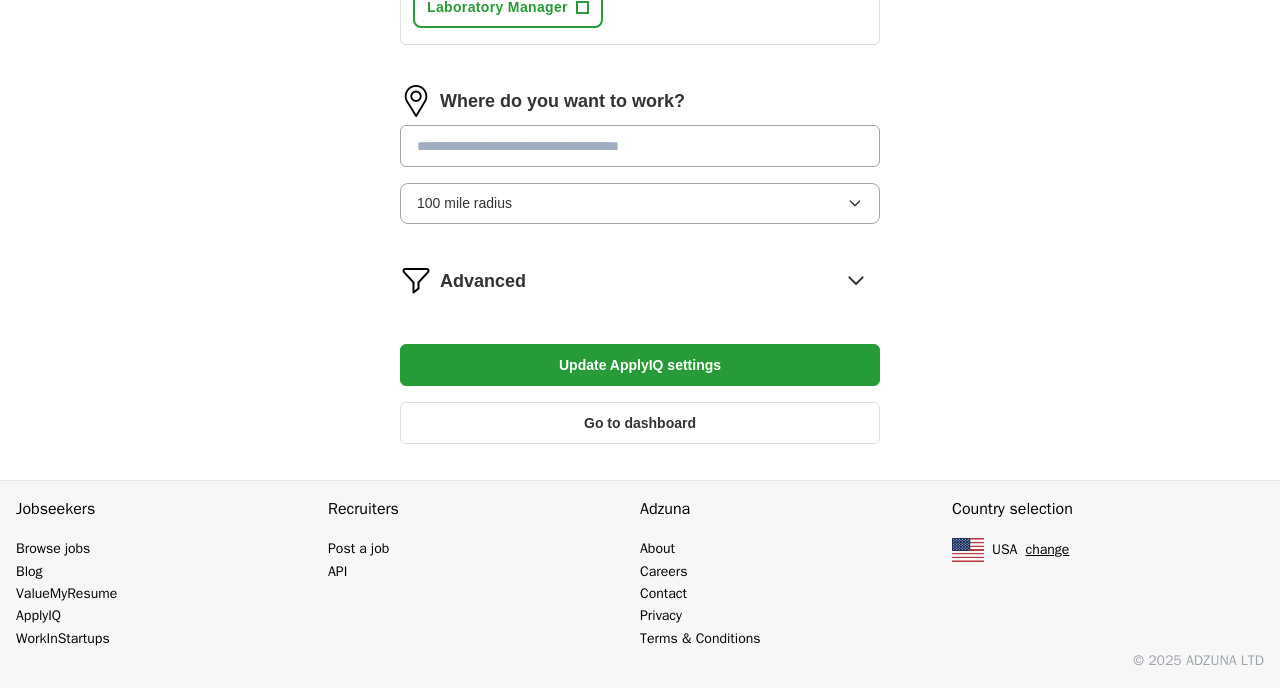 click at bounding box center [640, 146] 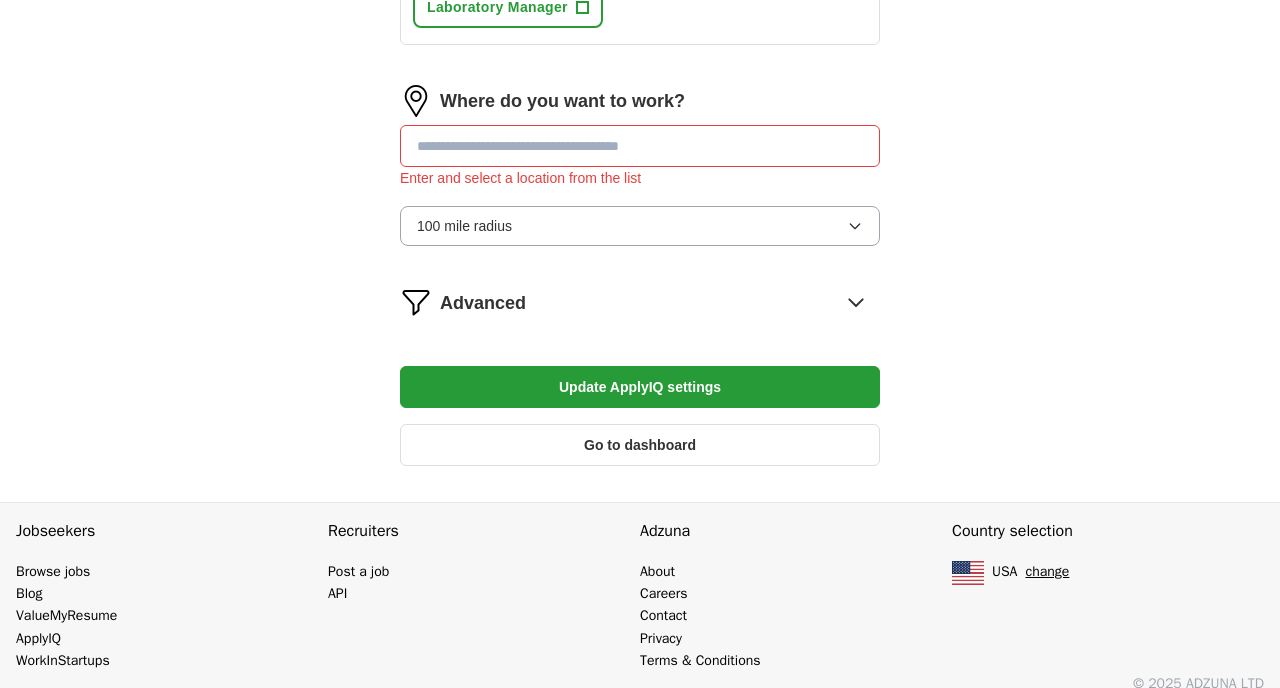 click on "100 mile radius" at bounding box center [640, 226] 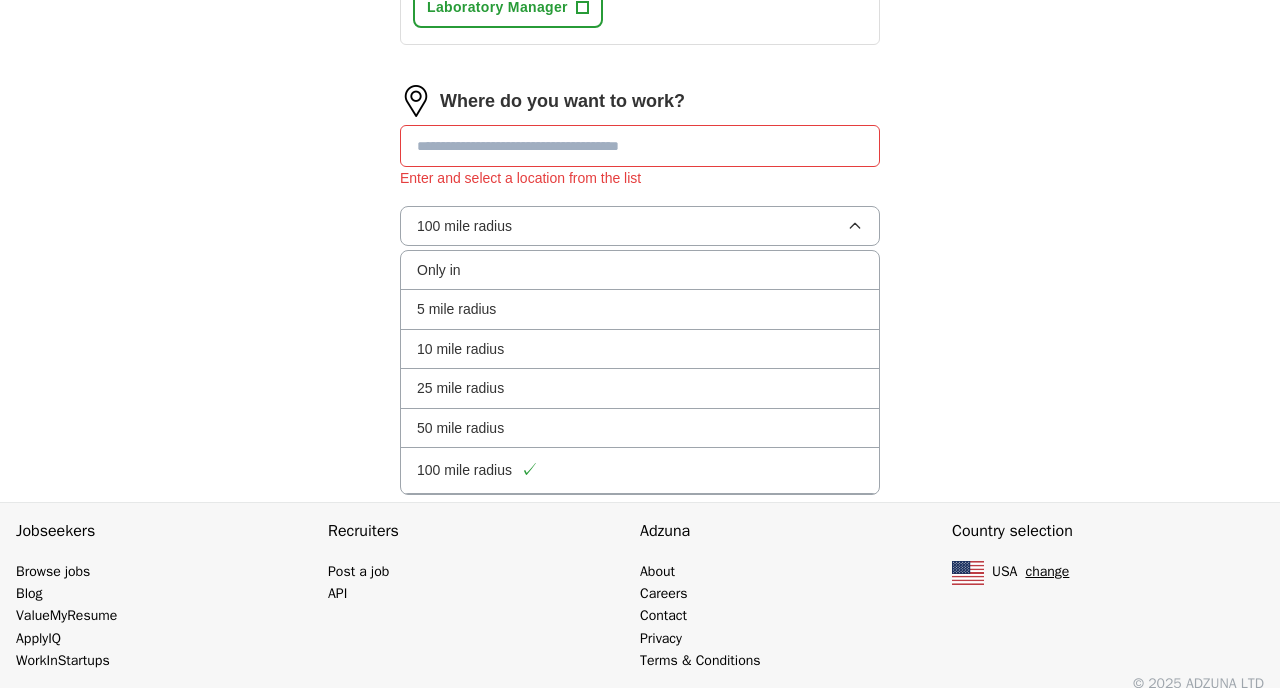 scroll, scrollTop: 1191, scrollLeft: 0, axis: vertical 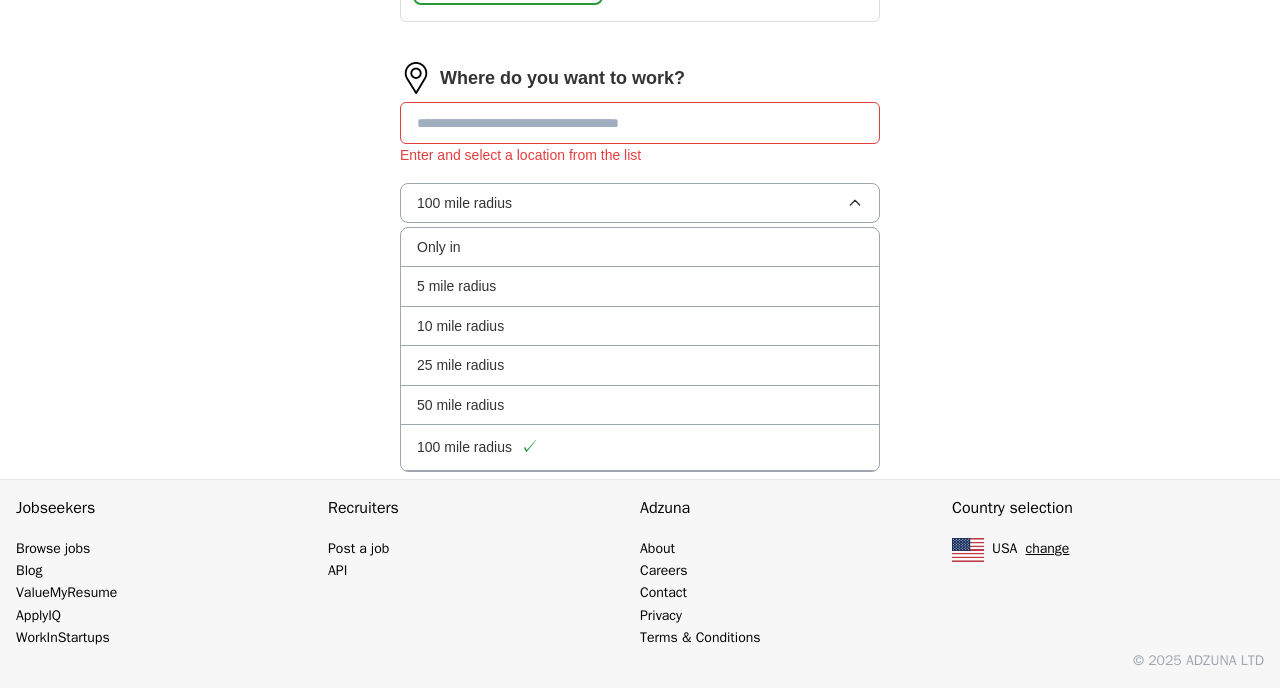 click at bounding box center (640, 123) 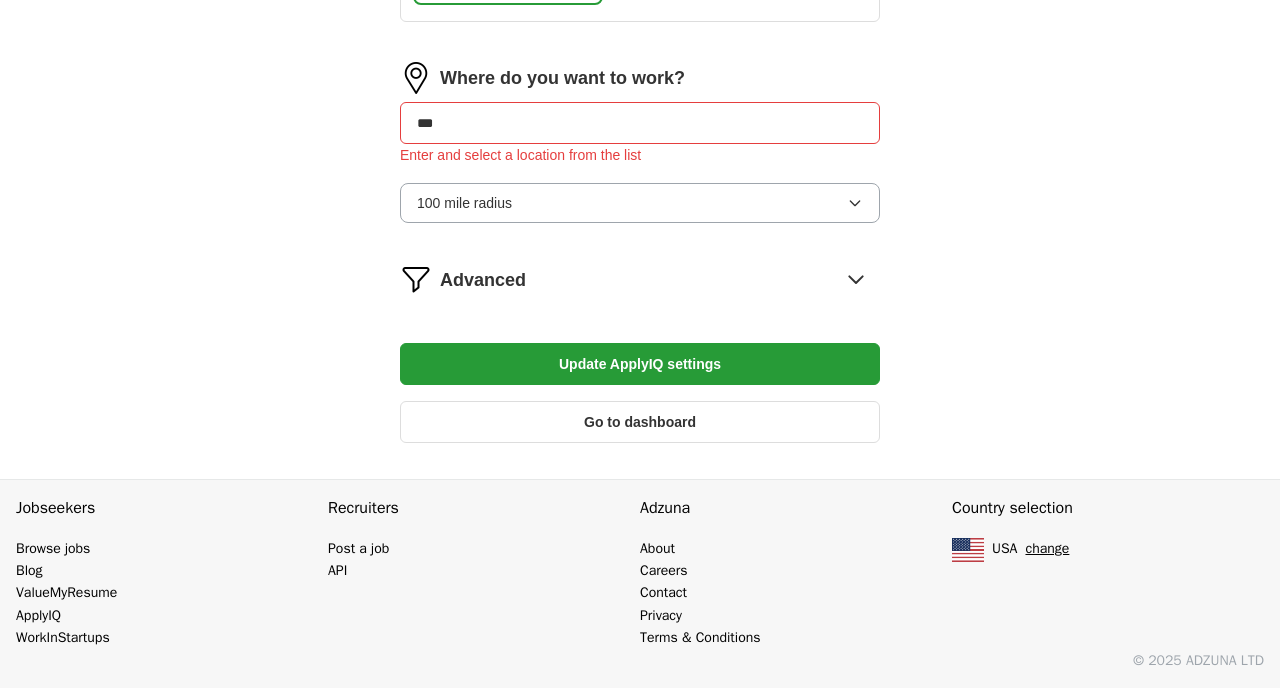 type on "****" 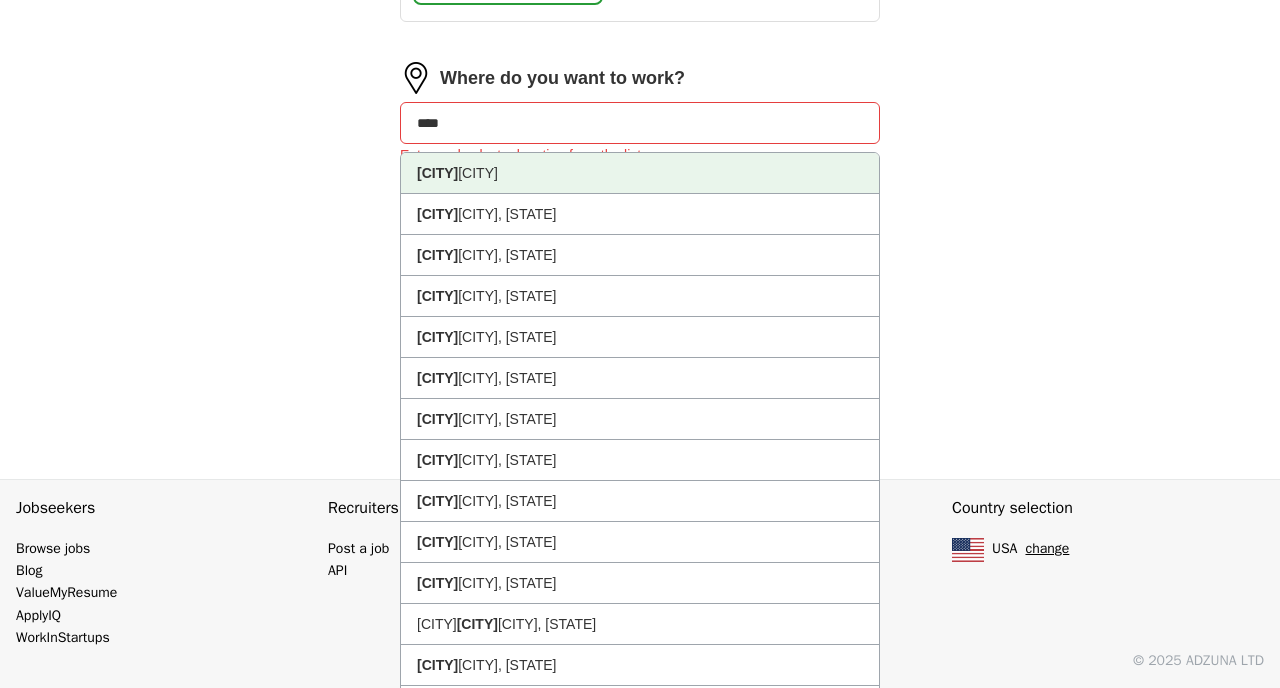 click on "[CITY]" at bounding box center [640, 173] 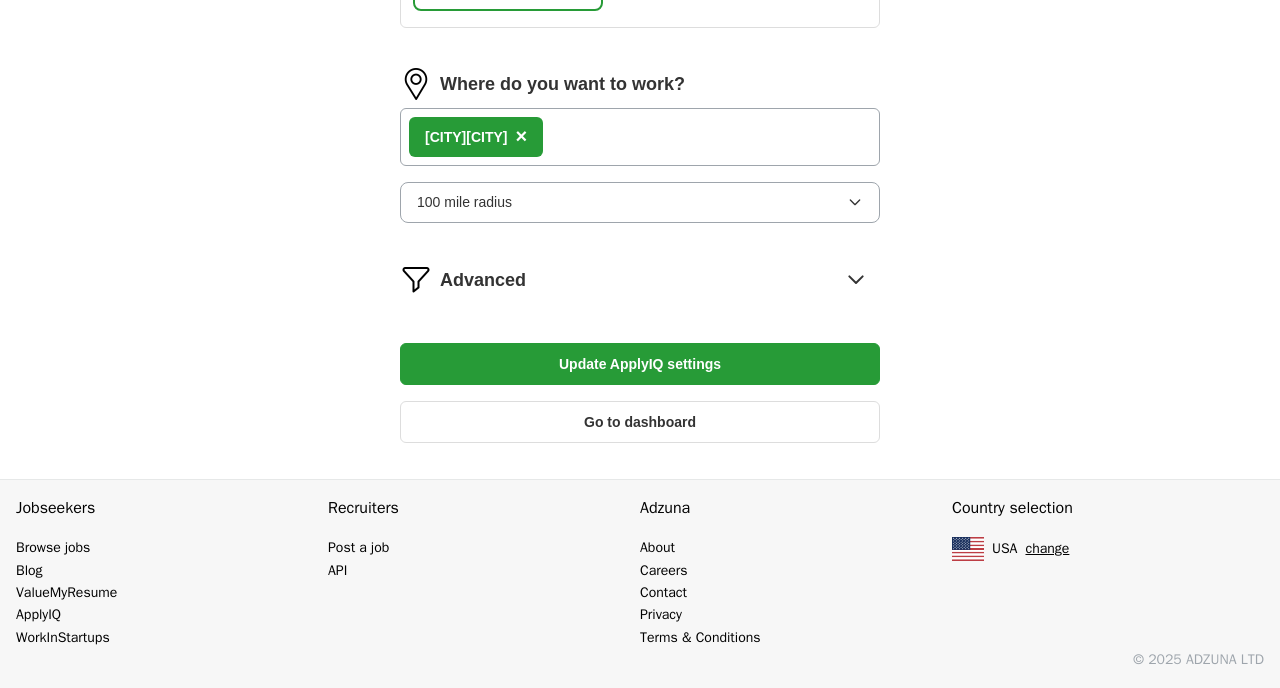 scroll, scrollTop: 1184, scrollLeft: 0, axis: vertical 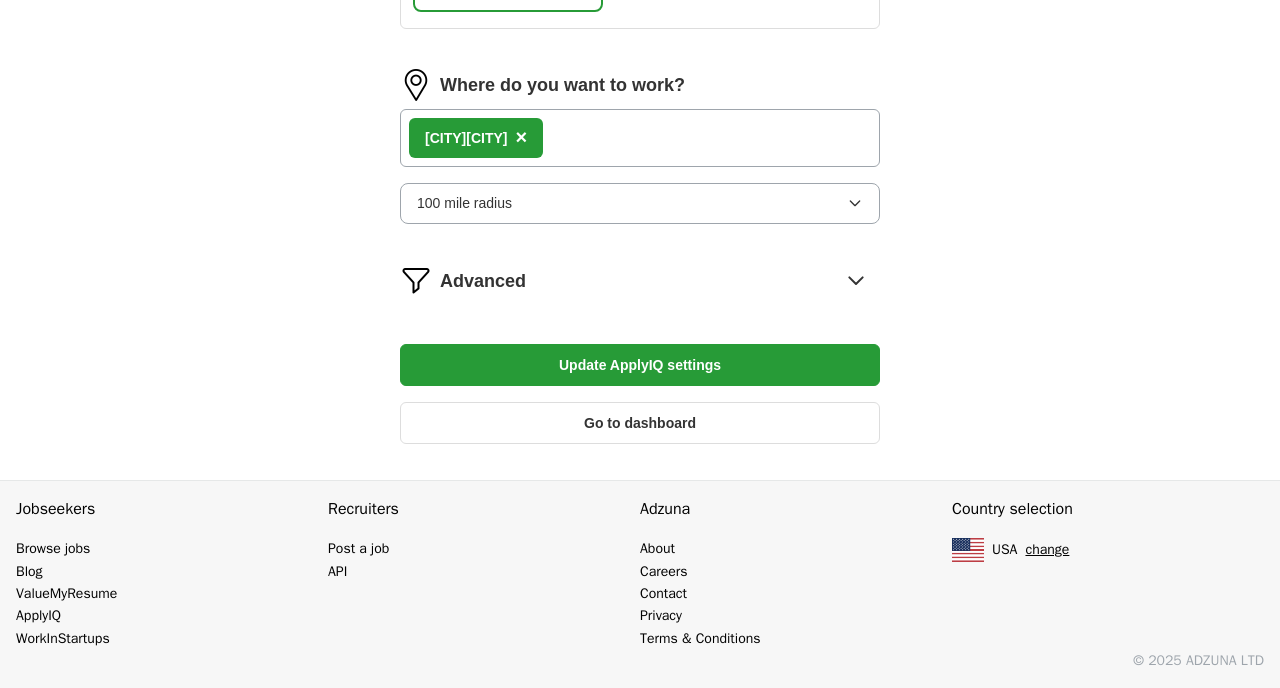 click on "100 mile radius" at bounding box center [640, 203] 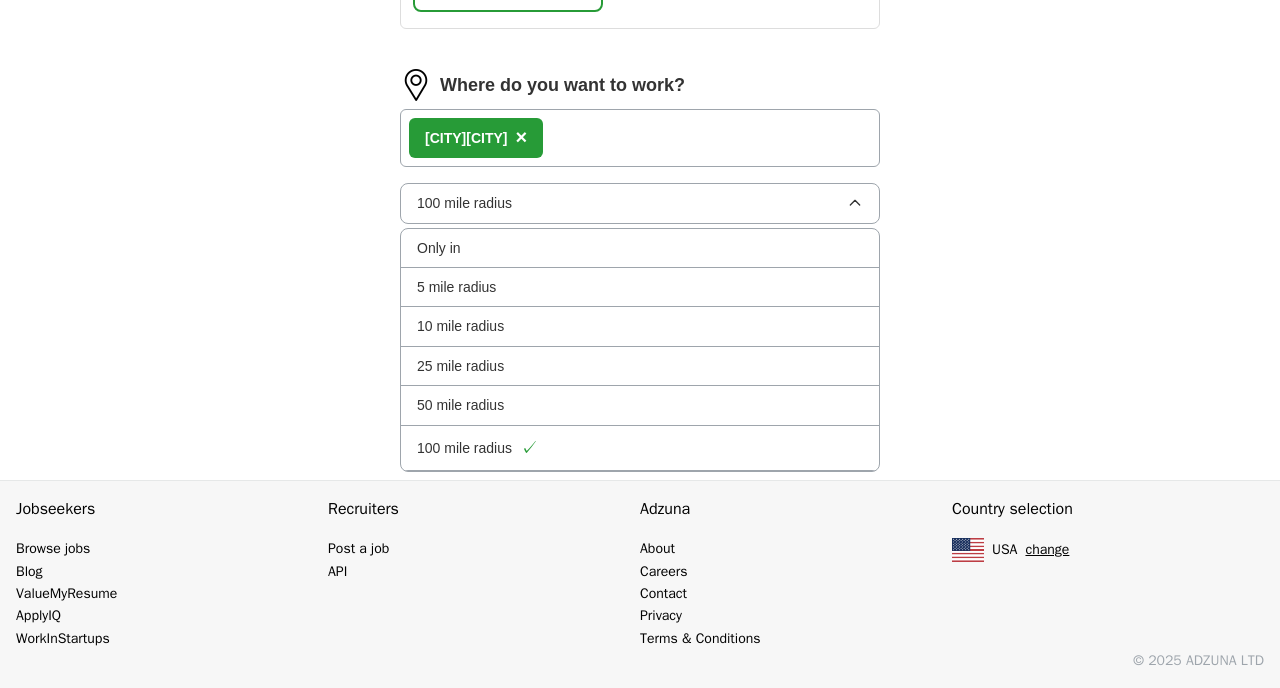 click on "Only in" at bounding box center [640, 248] 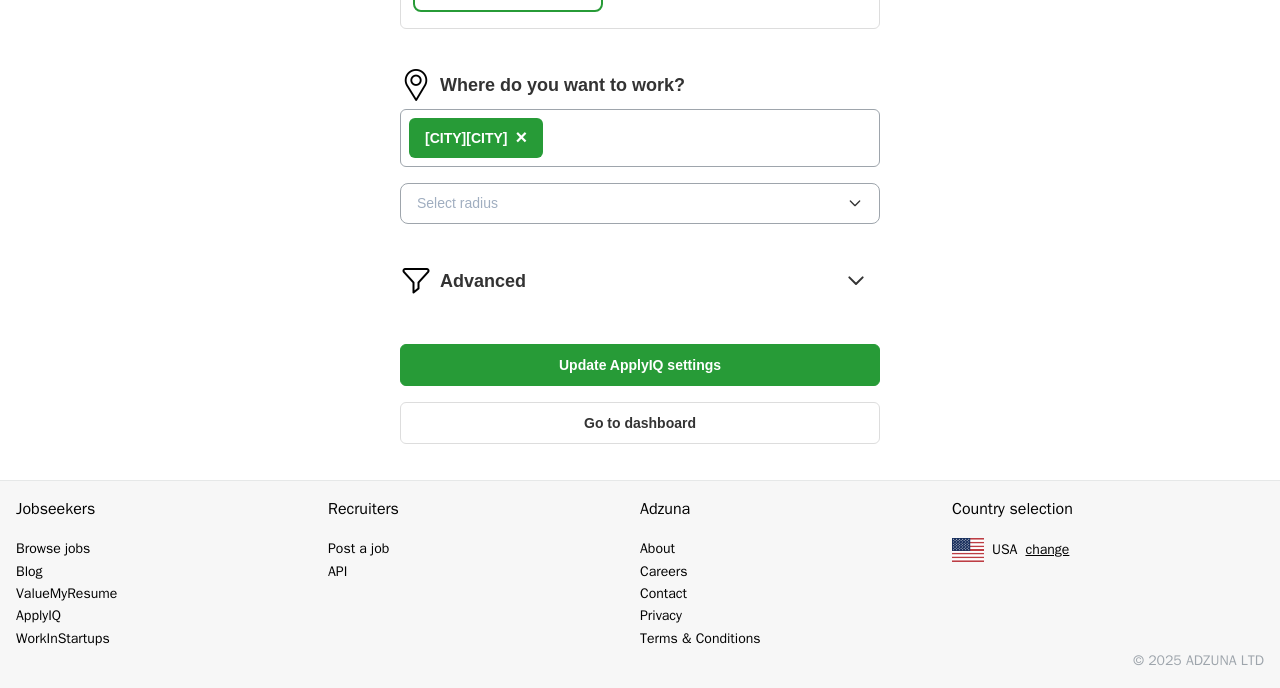 click on "Select radius" at bounding box center [640, 203] 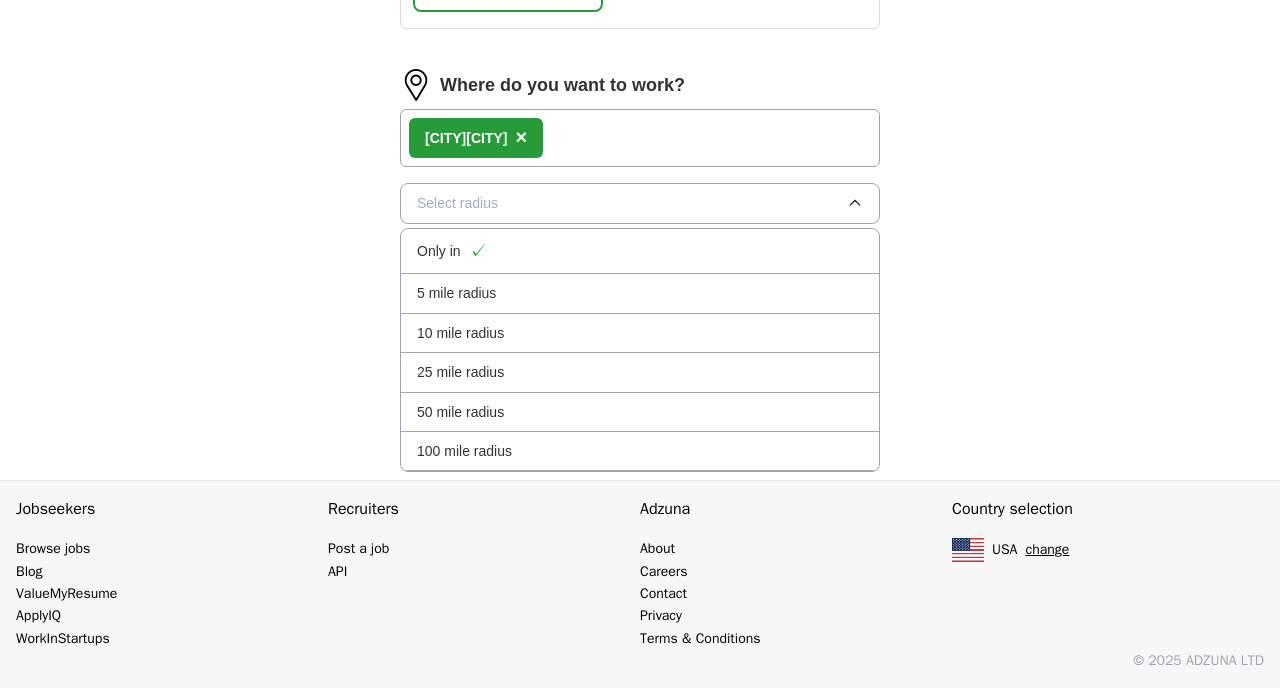 click on "Let ApplyIQ do the hard work of searching and applying for jobs. Just tell us what you're looking for, and we'll do the rest. Select a resume Resume_[LAST]_[FIRST].pdf [DATE], [TIME] Upload a different resume By uploading your resume you agree to our T&Cs and Privacy Notice. First Name ****** Last Name **** What job are you looking for? Enter job titles and/or pick from our suggestions (6-10 recommended) Scientist ✓ × Biologist ✓ × Sr. Research Associate ✓ × Senior Research Associate ✓ × Research Associate ✓ × Associate Scientist ✓ × Molecular Biologist ✓ × Preclinical Research Scientist ✓ × Cell Biologist ✓ × Biomarker Discovery Scientist ✓ × Research Scientist + In vitro Assay Developer + Biotechnology Scientist + Pharmaceutical Research Scientist + Laboratory Manager + Where do you want to work? [CITY] × Select radius Only in ✓ 5 mile radius 10 mile radius 25 mile radius 50 mile radius 100 mile radius Advanced Update ApplyIQ settings Go to dashboard" at bounding box center (640, -266) 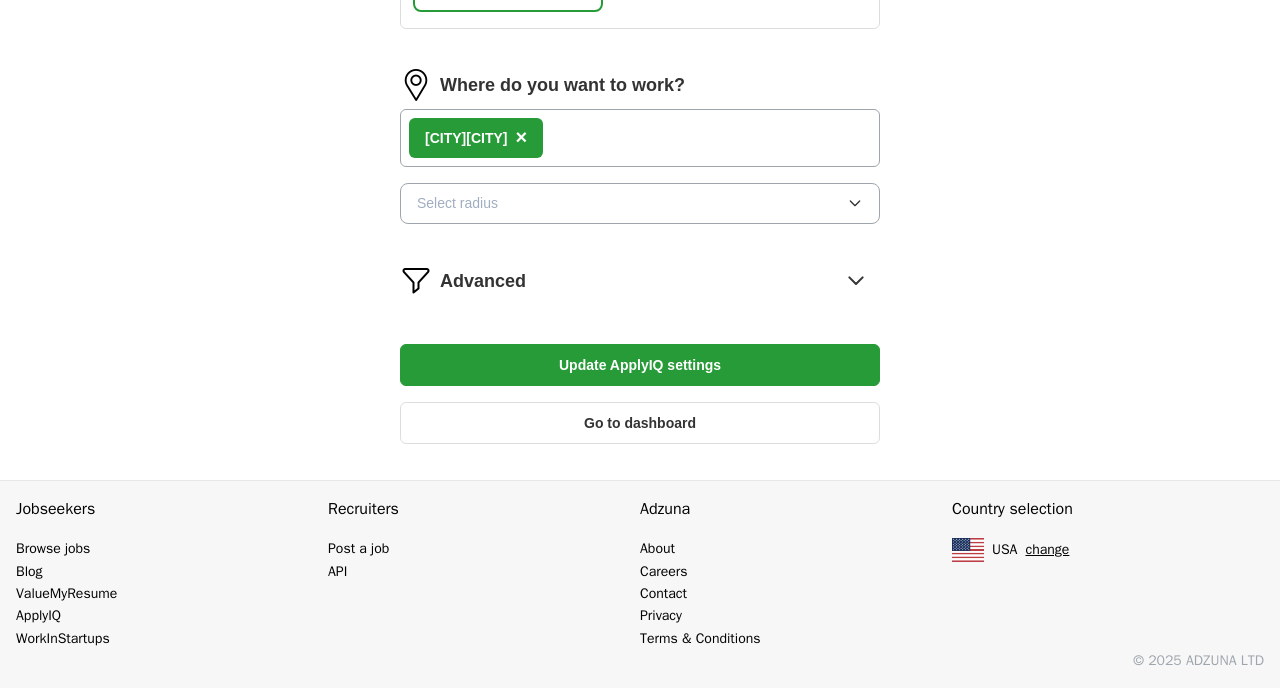 click on "Update ApplyIQ settings" at bounding box center (640, 365) 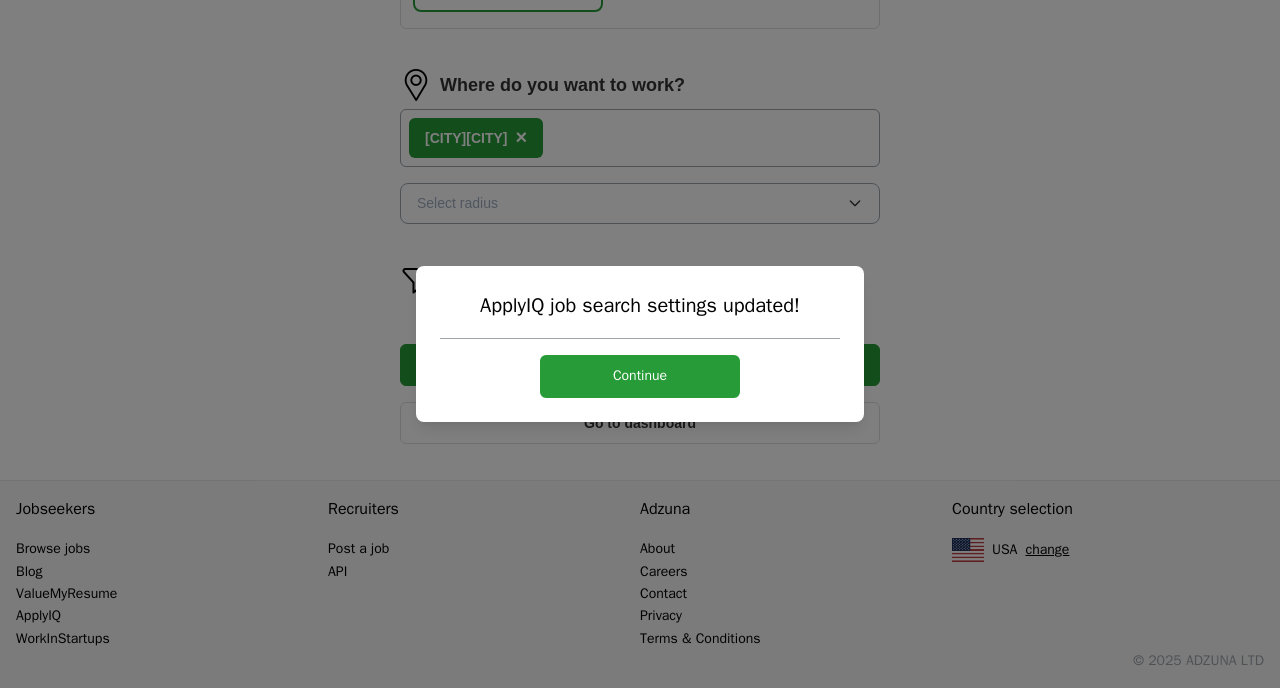 click on "Continue" at bounding box center (640, 376) 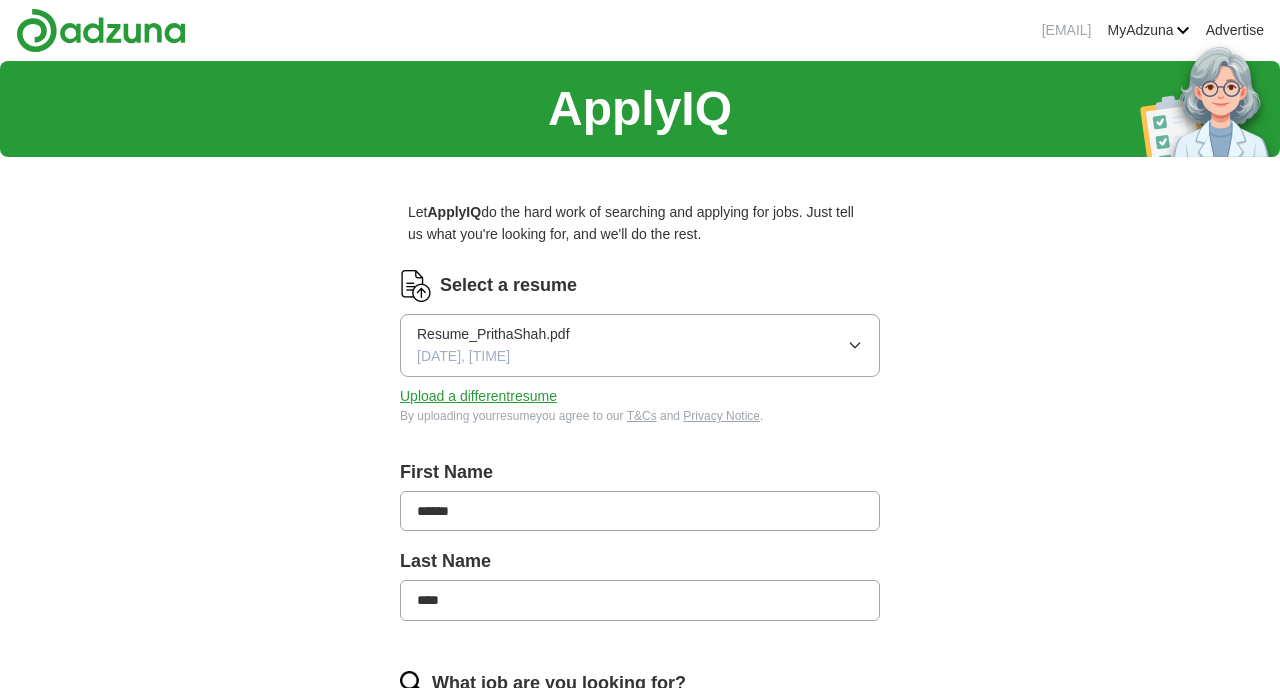 scroll, scrollTop: 0, scrollLeft: 0, axis: both 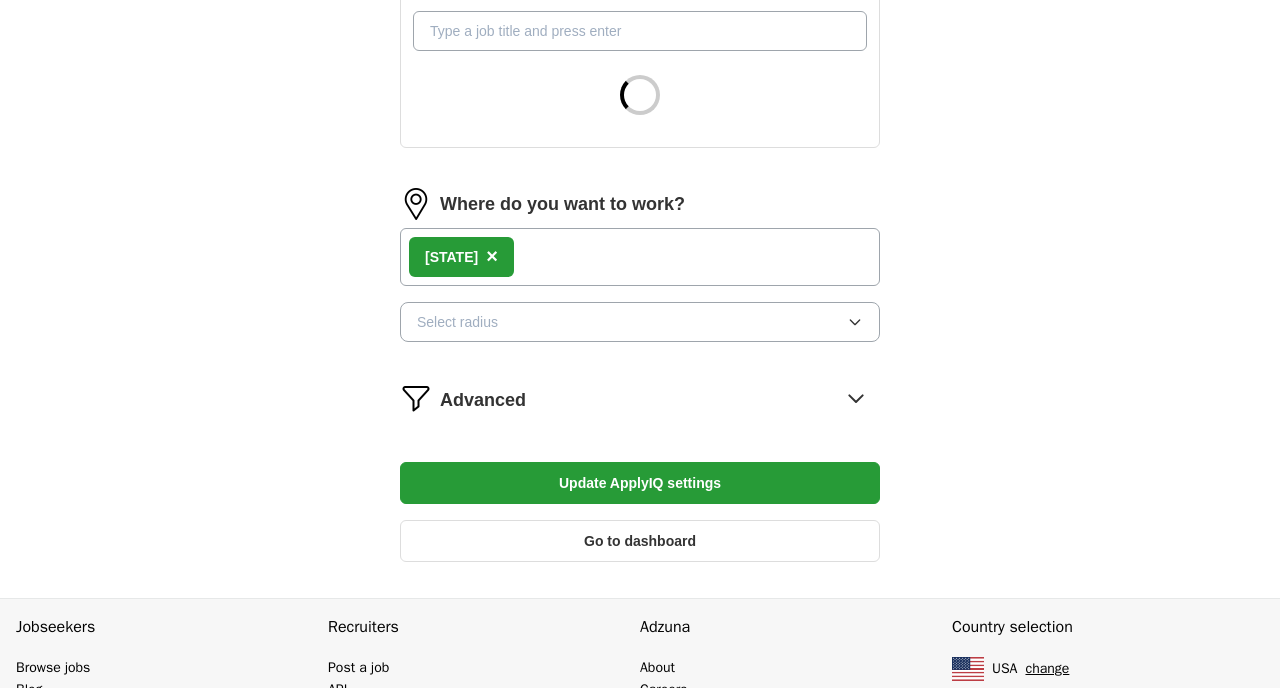 click on "Select radius" at bounding box center (640, 322) 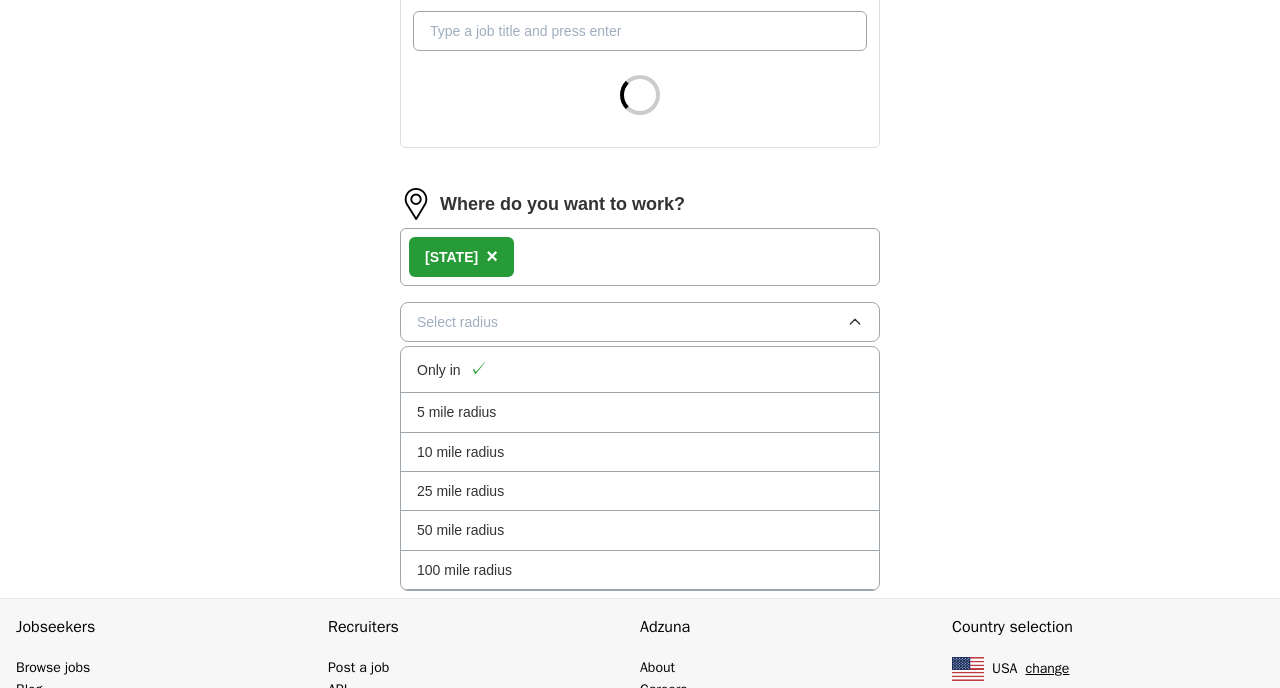 click on "100 mile radius" at bounding box center [640, 570] 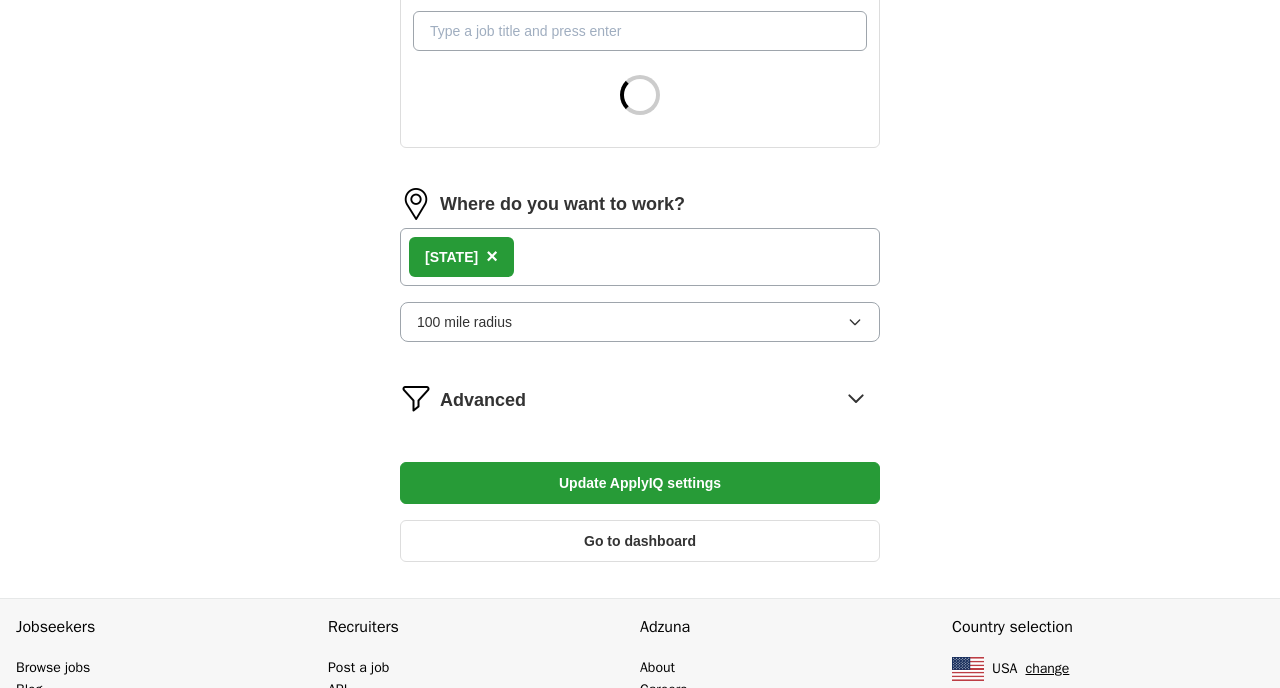 click on "Update ApplyIQ settings" at bounding box center [640, 483] 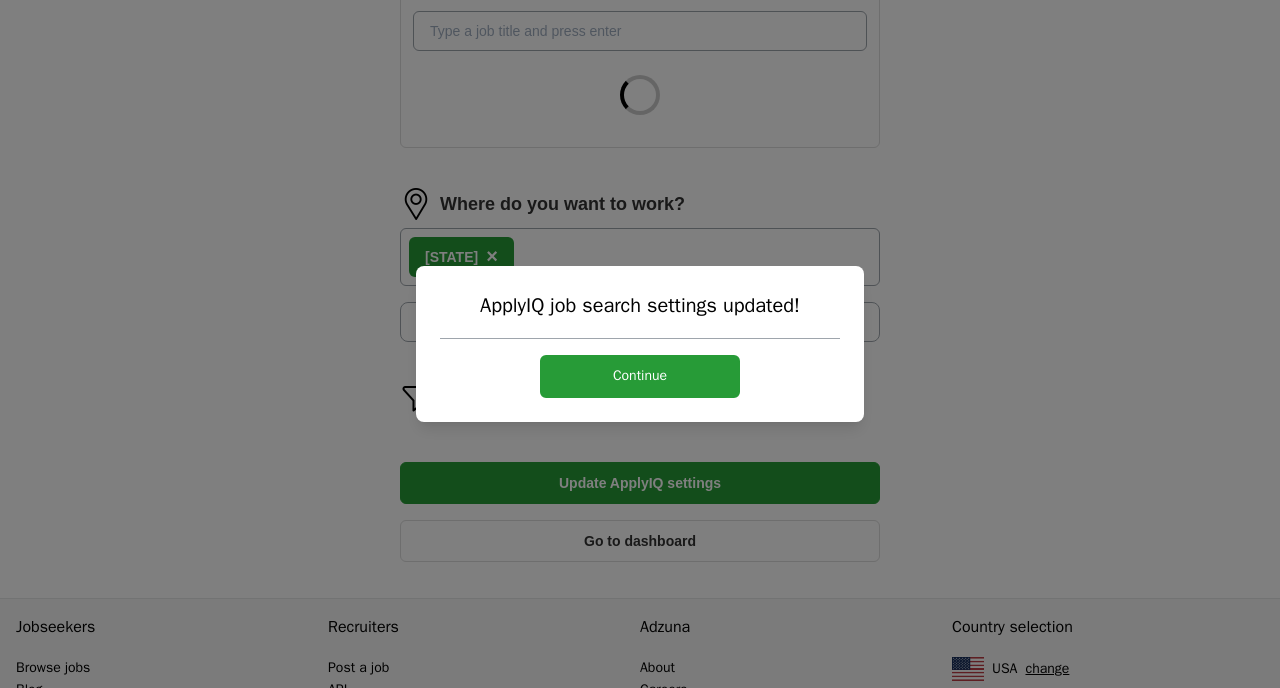 click on "Continue" at bounding box center [640, 376] 